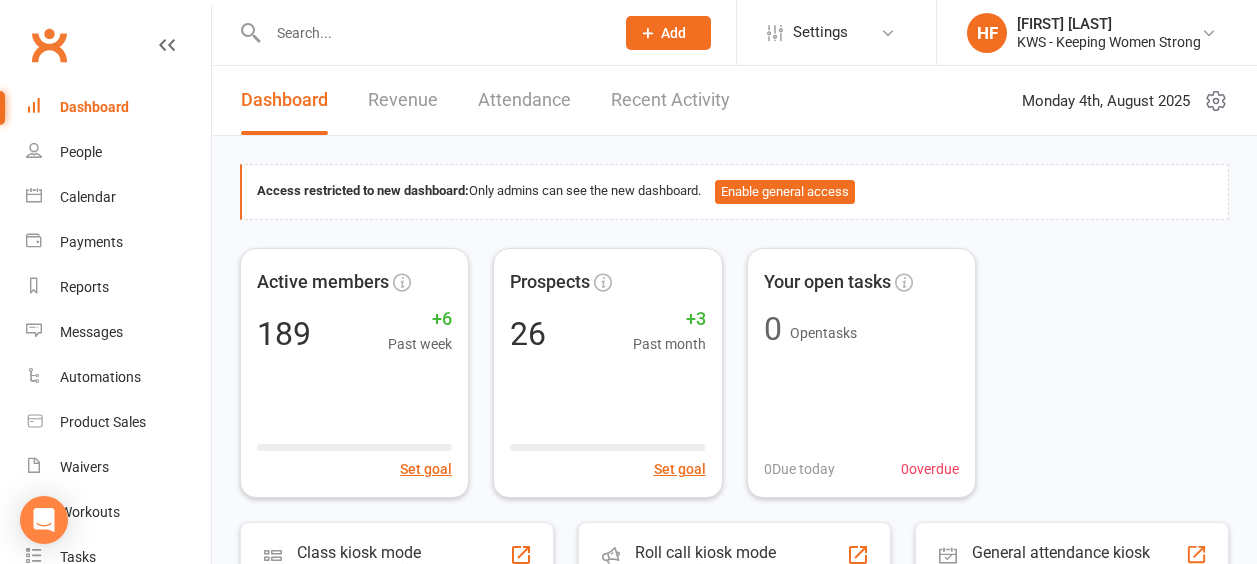 scroll, scrollTop: 0, scrollLeft: 0, axis: both 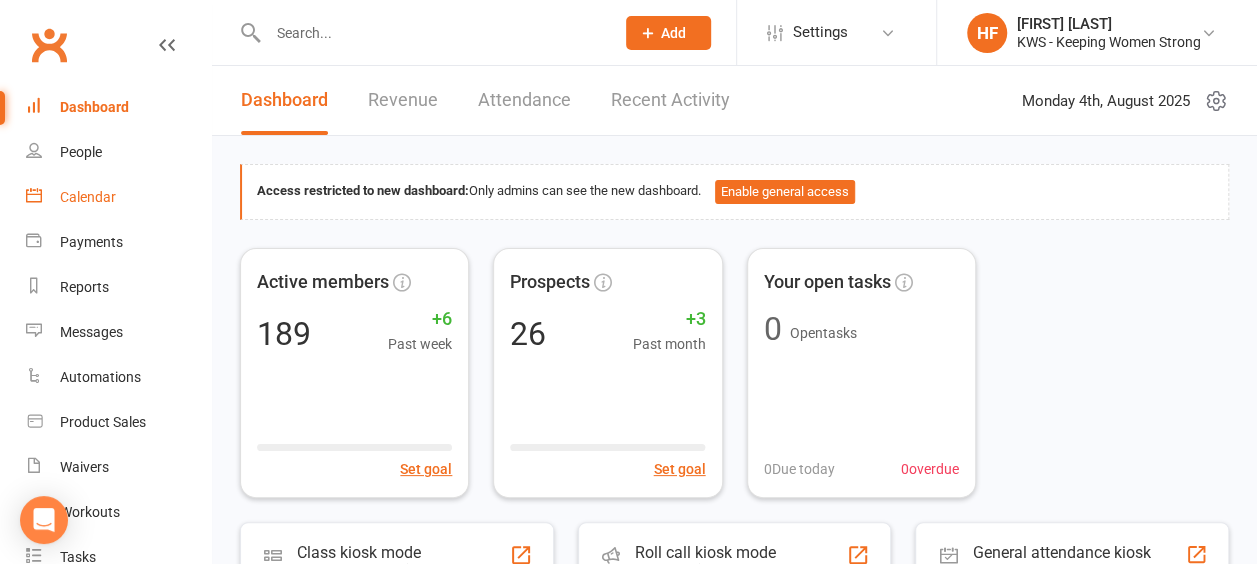 click on "Calendar" at bounding box center (88, 197) 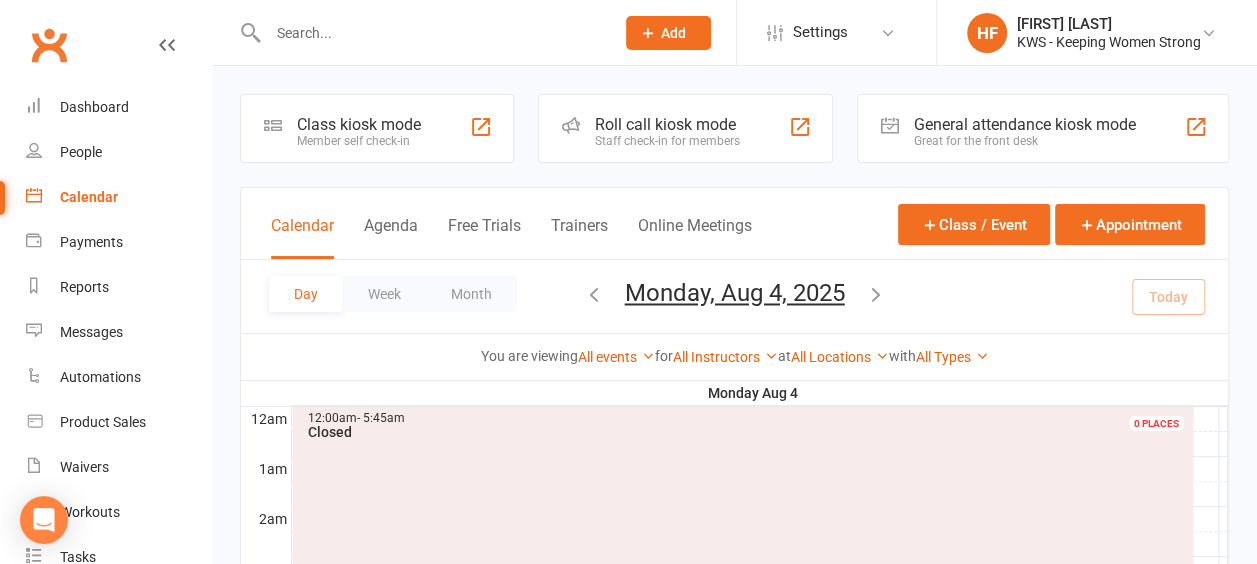 click at bounding box center (876, 294) 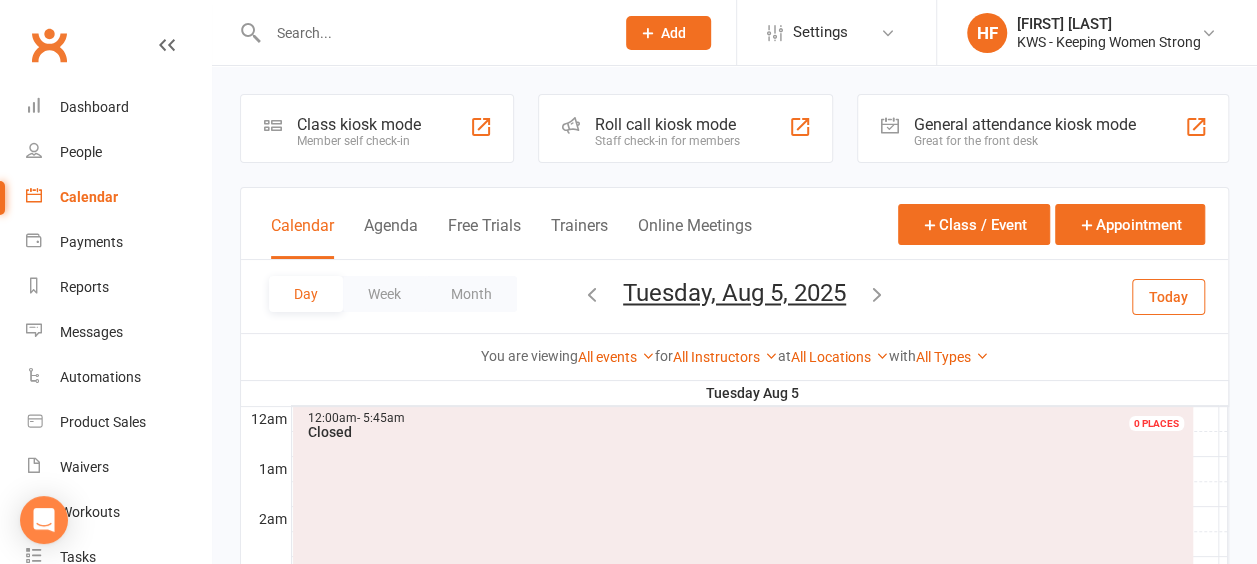 click at bounding box center [877, 294] 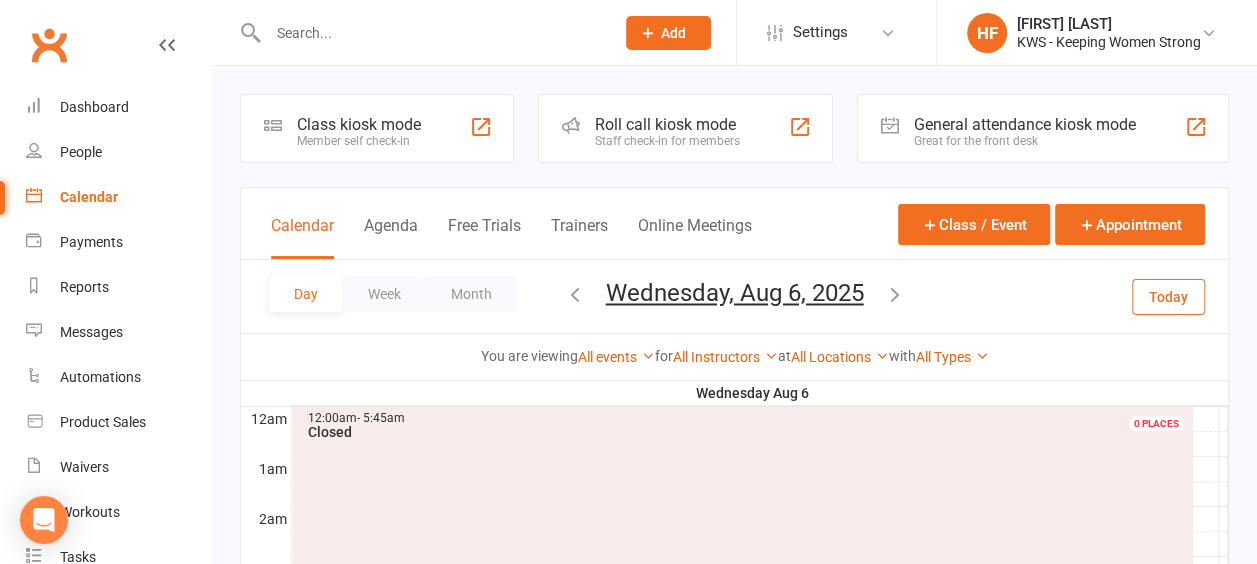 click at bounding box center (895, 294) 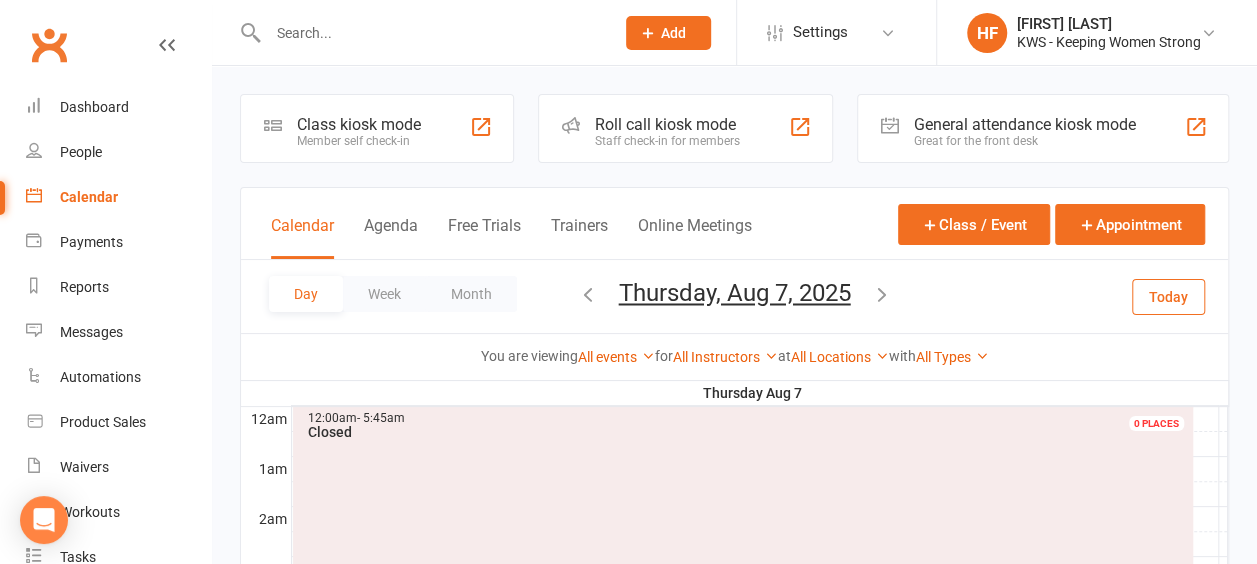 click at bounding box center (882, 294) 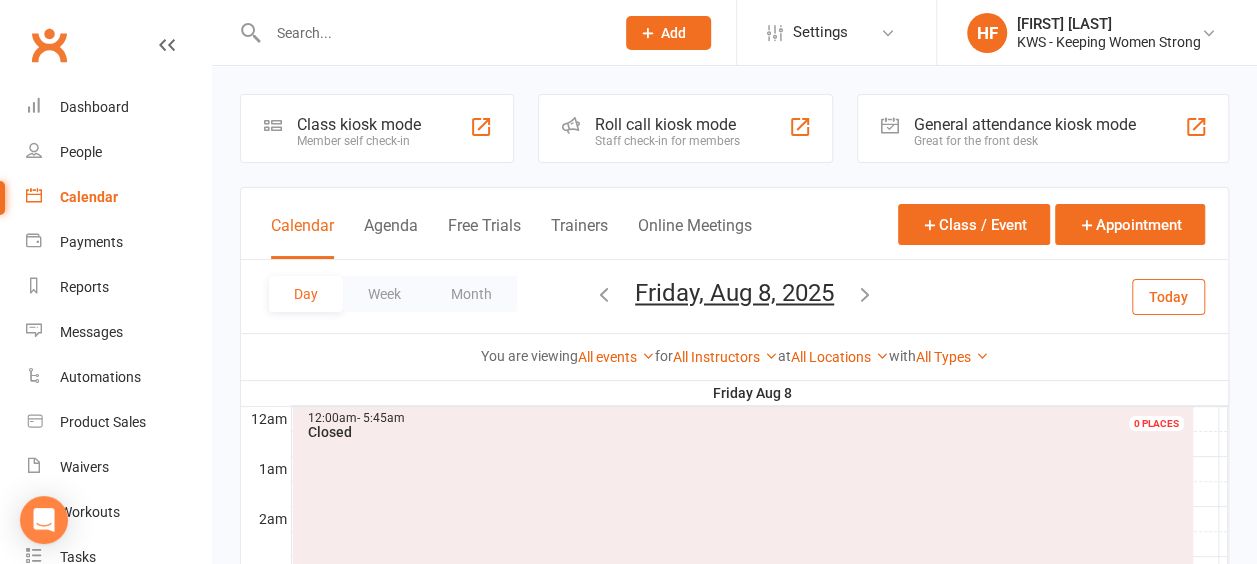 click at bounding box center (865, 294) 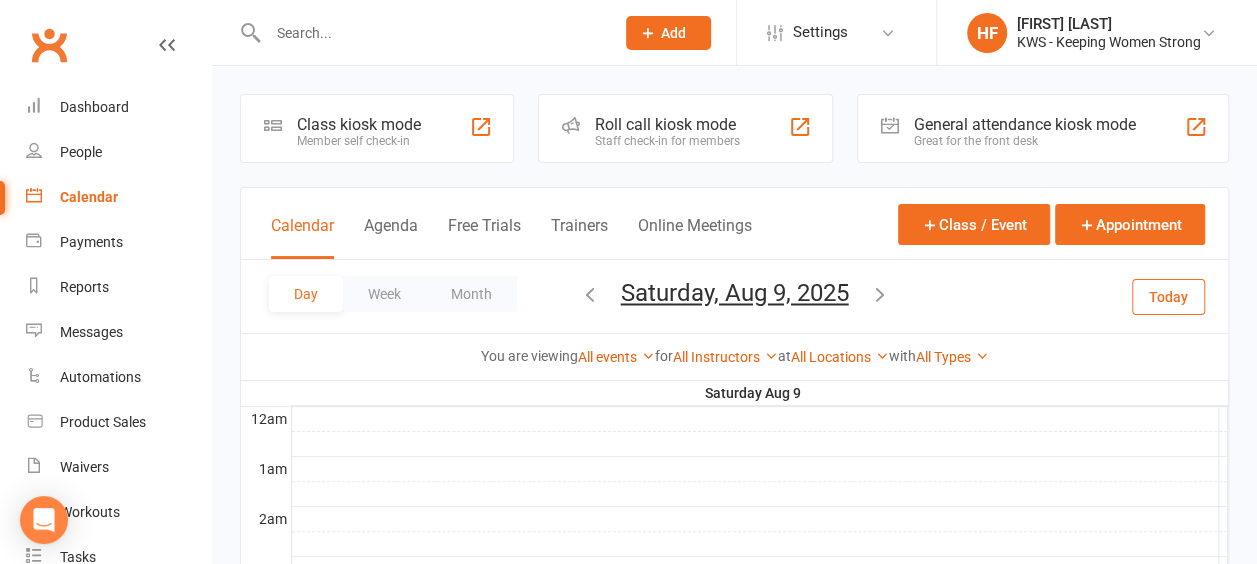 click at bounding box center (590, 294) 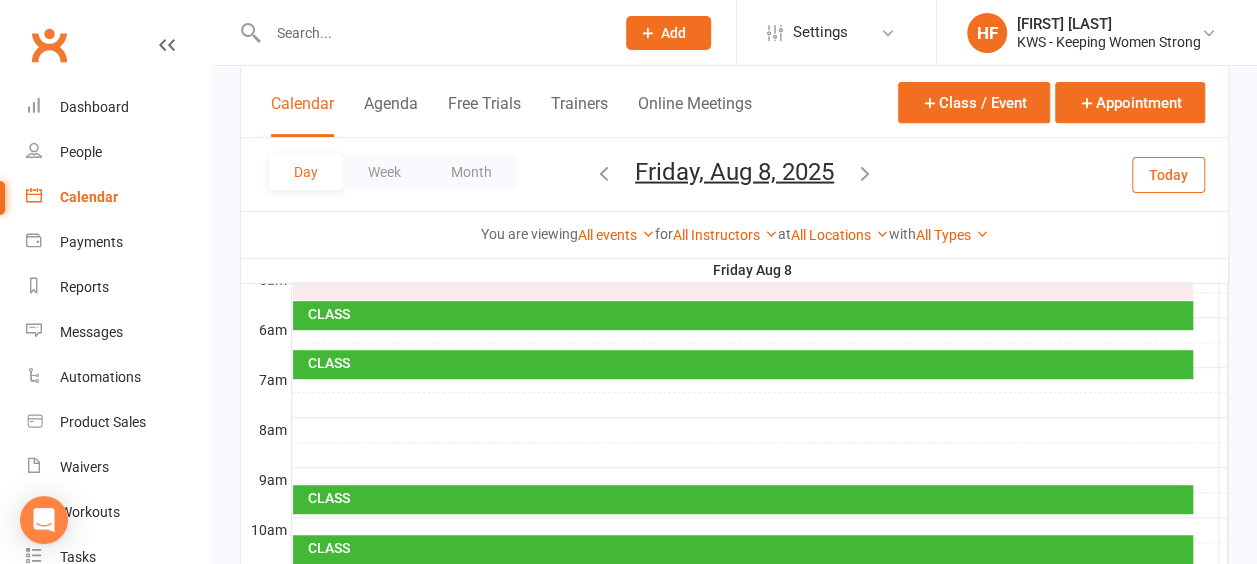 scroll, scrollTop: 500, scrollLeft: 0, axis: vertical 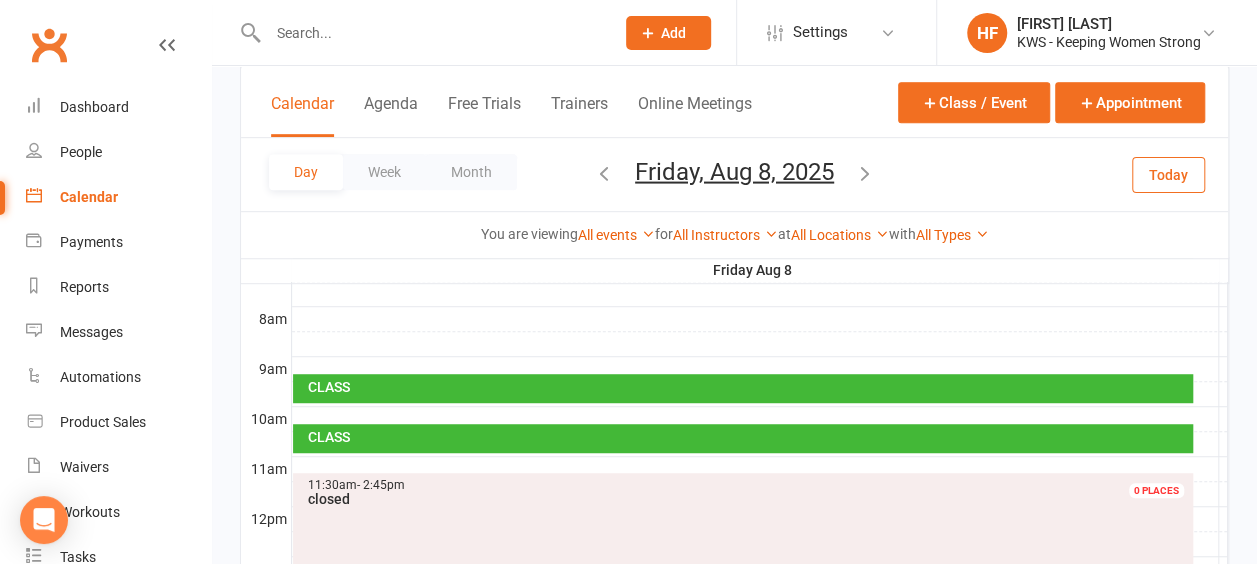click at bounding box center [760, 369] 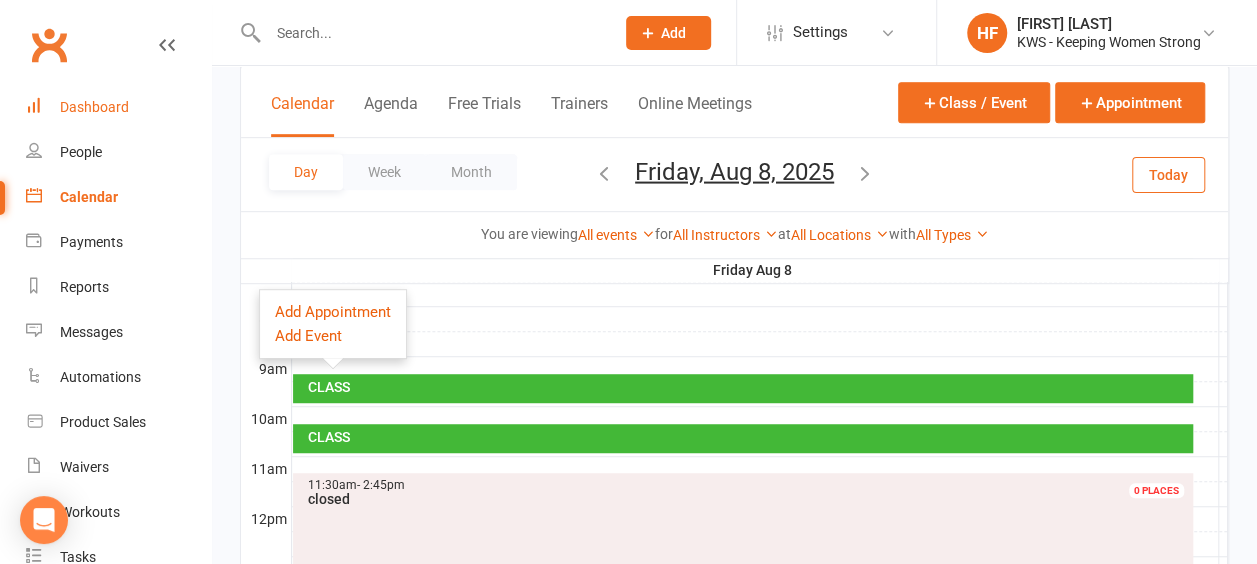click on "Dashboard" at bounding box center (94, 107) 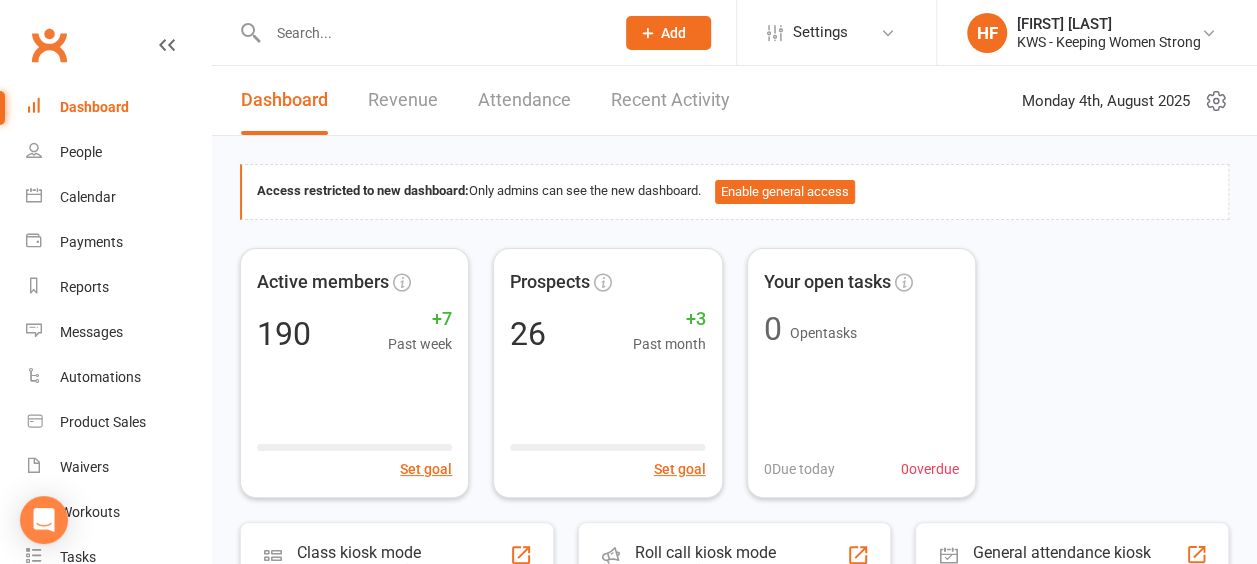 click on "Recent Activity" at bounding box center (670, 100) 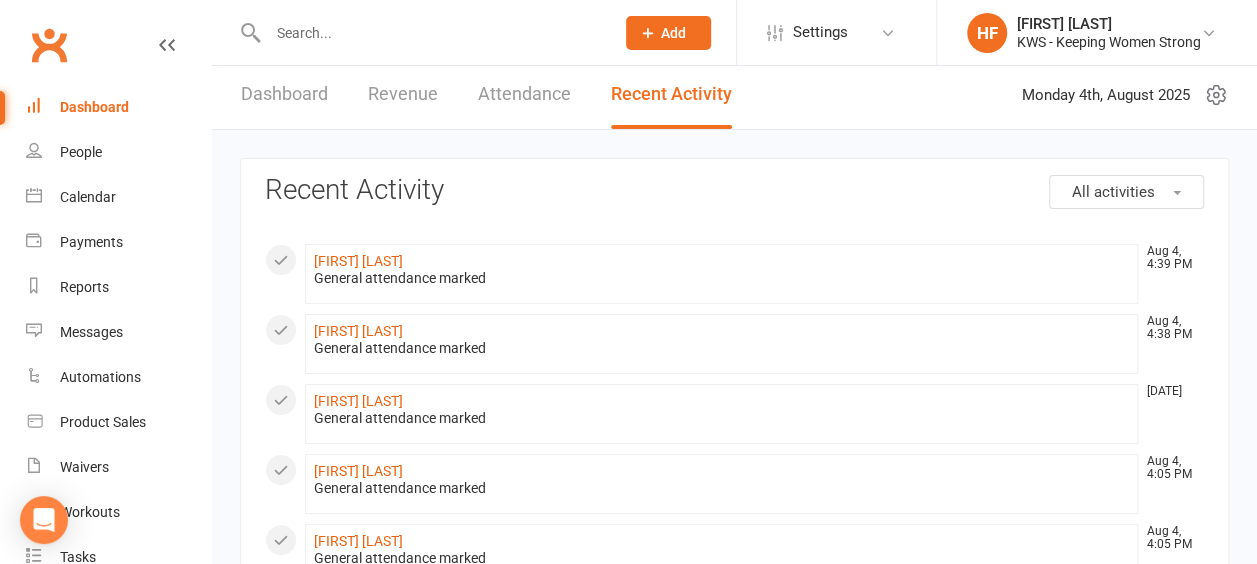 scroll, scrollTop: 0, scrollLeft: 0, axis: both 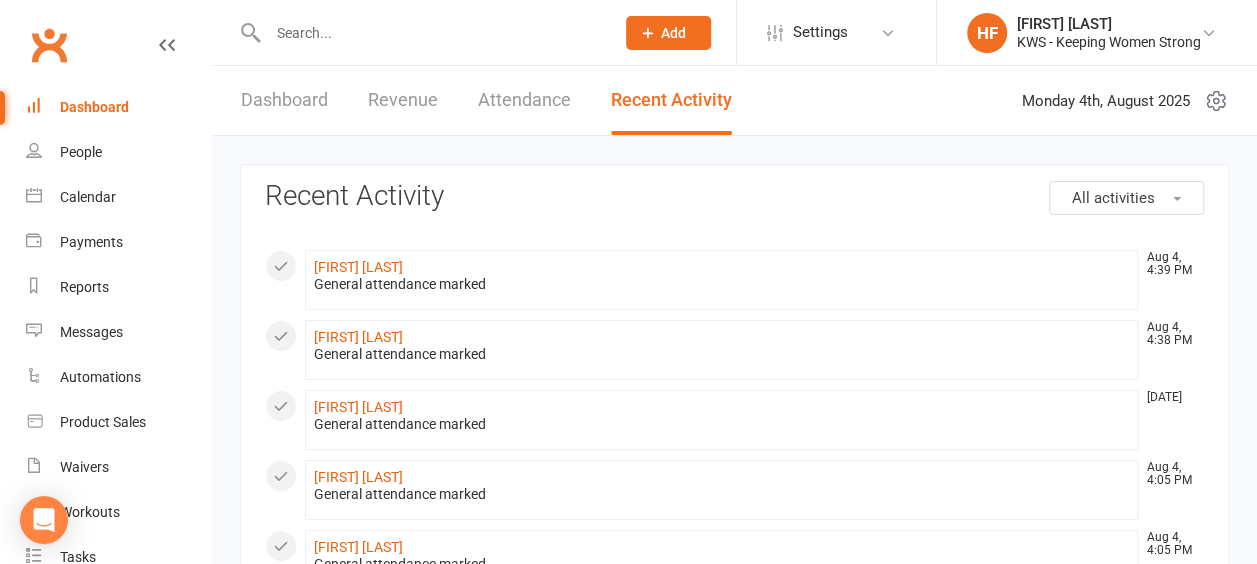 click at bounding box center [431, 33] 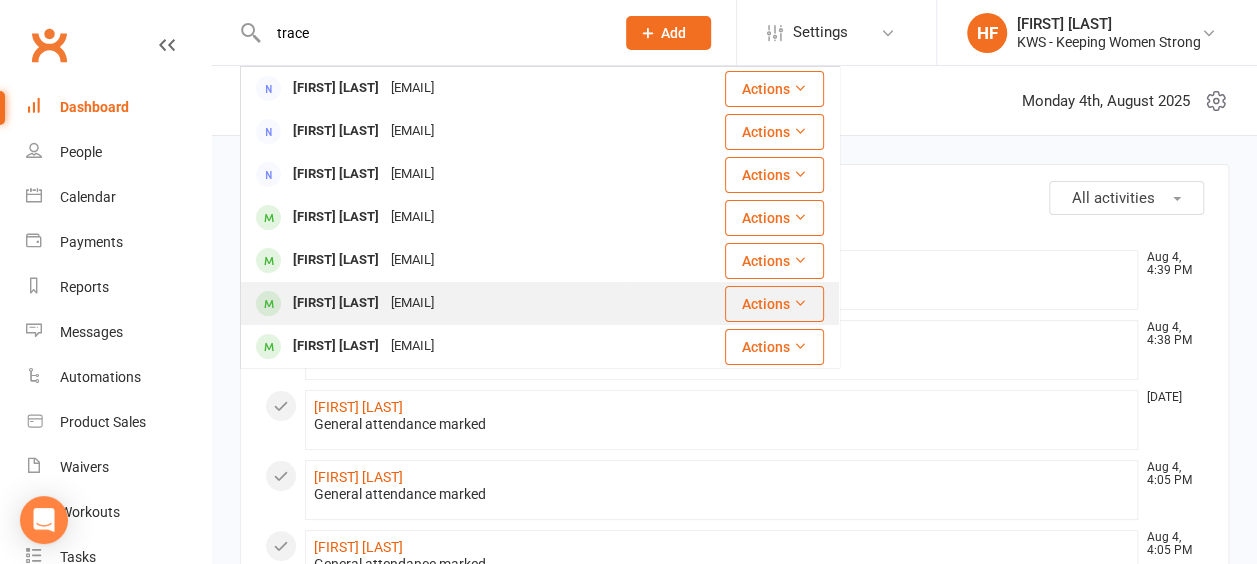 type on "trace" 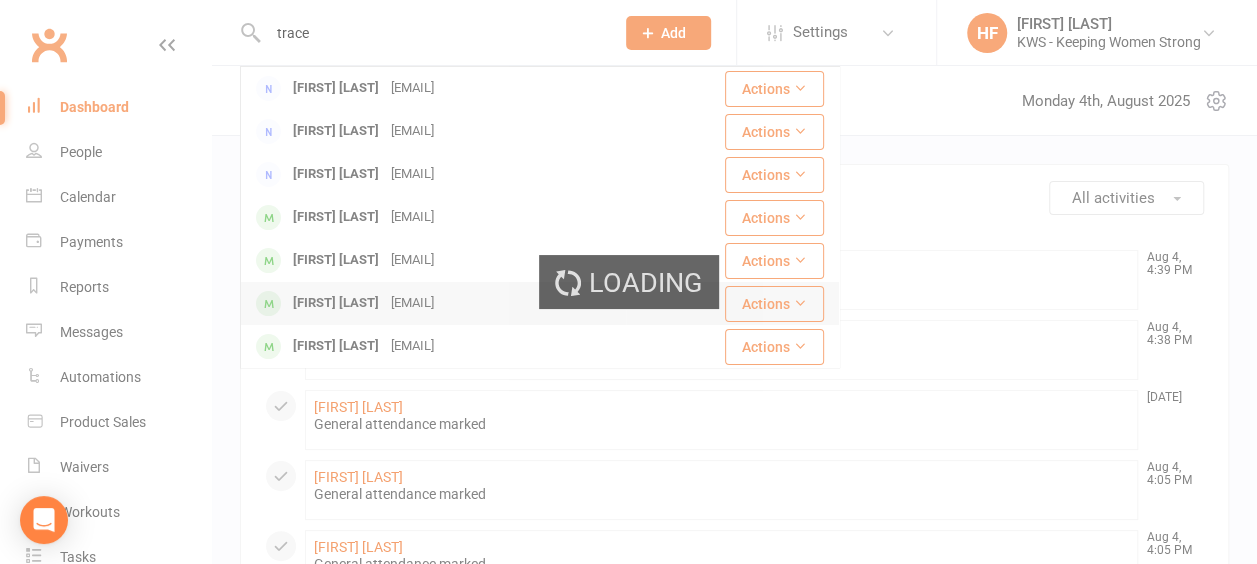 type 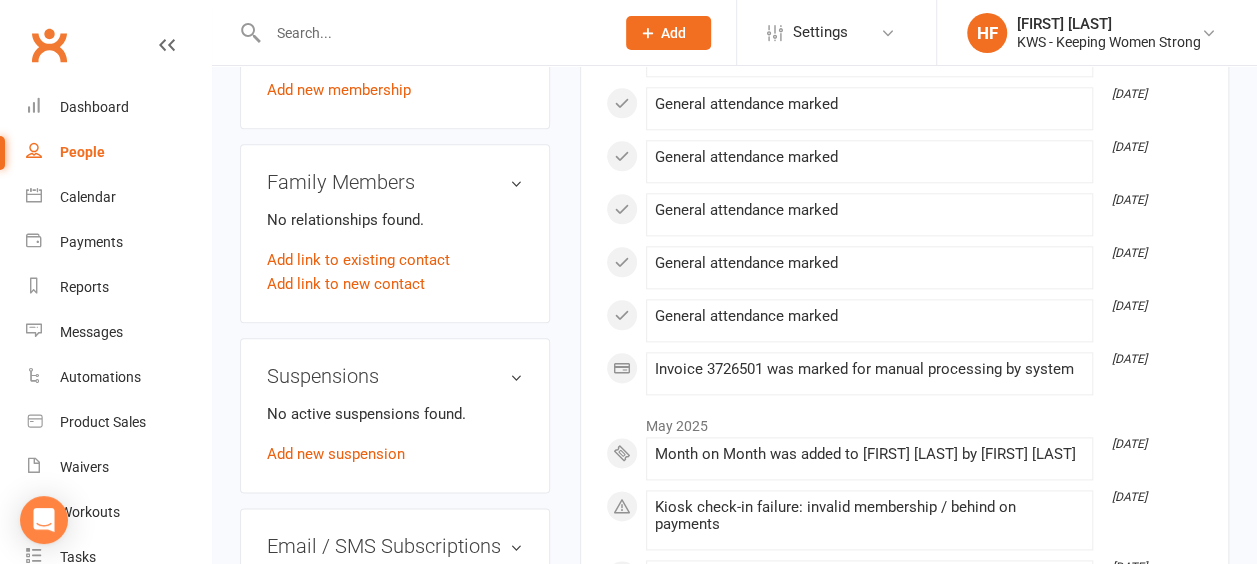 scroll, scrollTop: 1200, scrollLeft: 0, axis: vertical 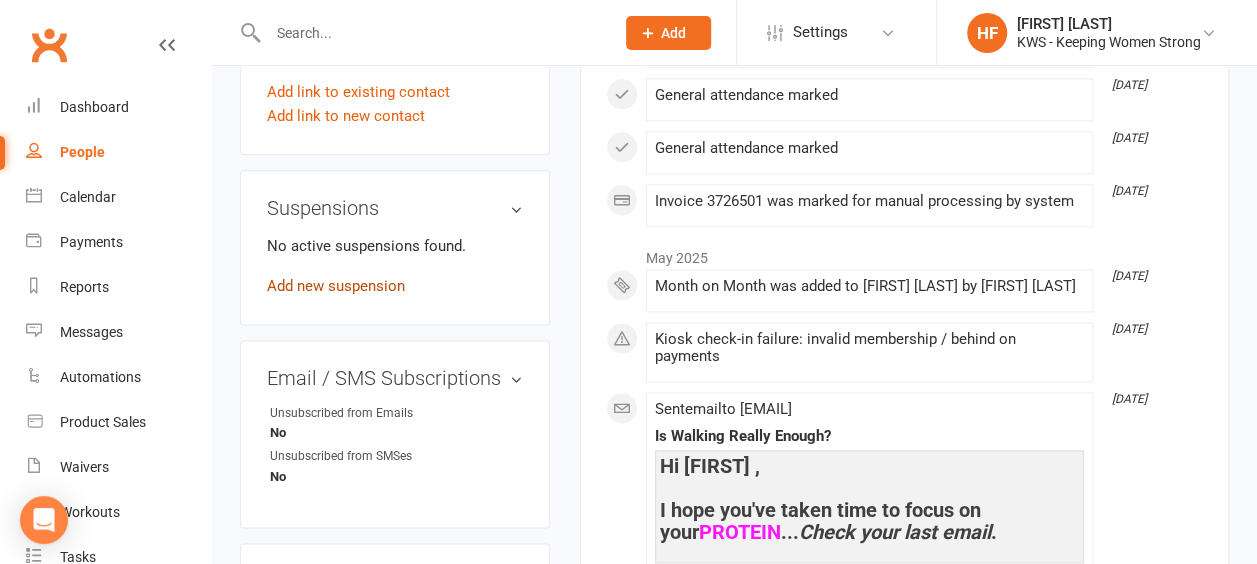 click on "Add new suspension" at bounding box center (336, 286) 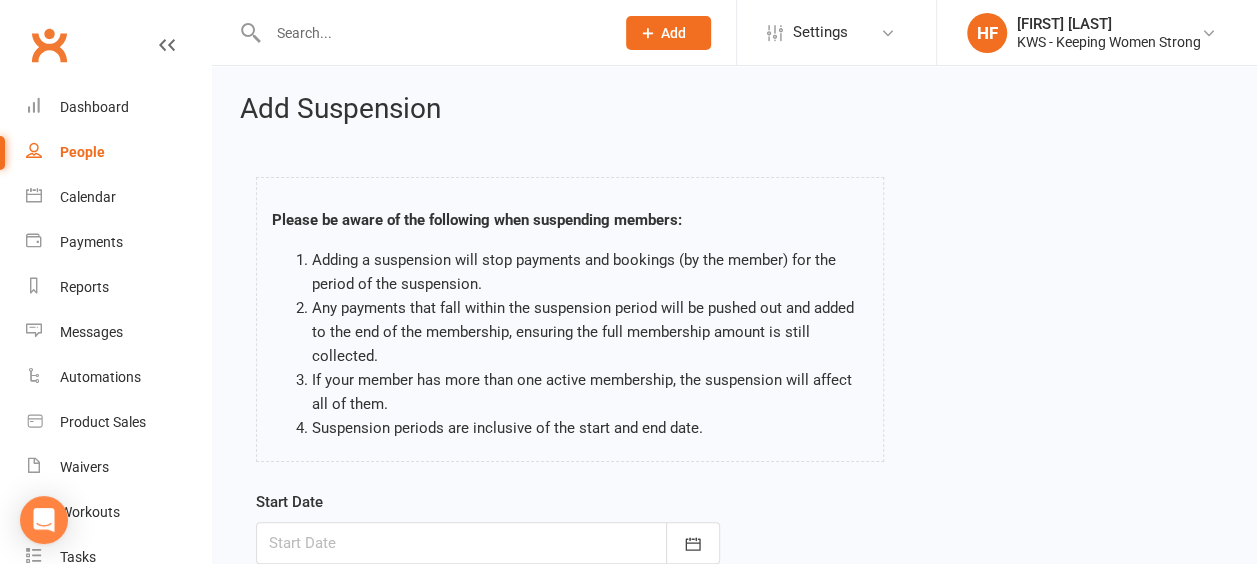 scroll, scrollTop: 200, scrollLeft: 0, axis: vertical 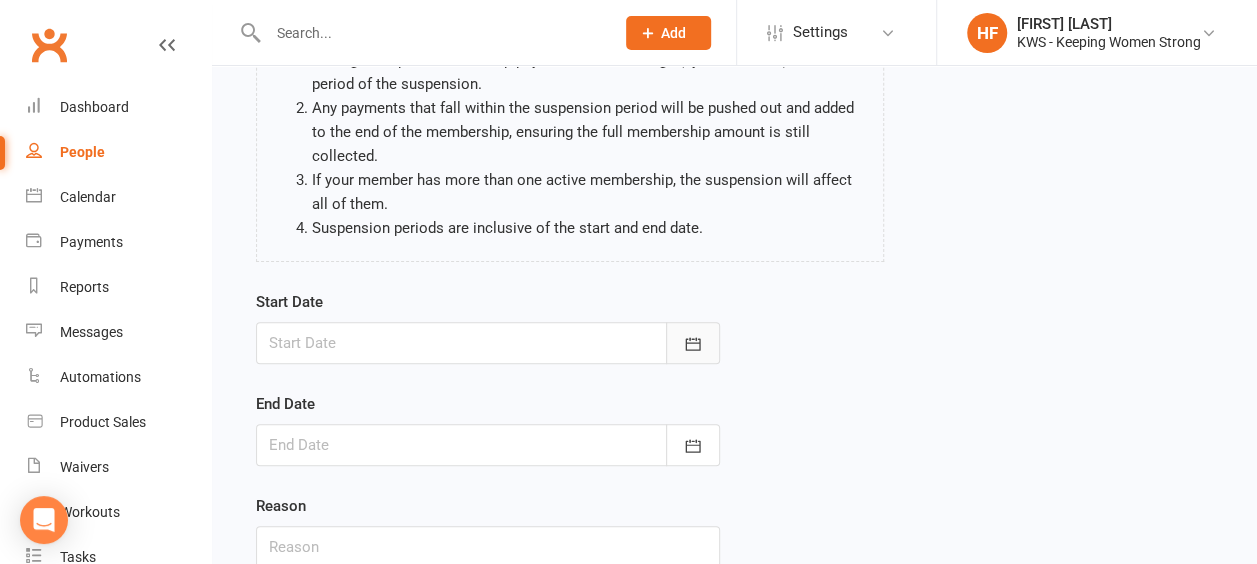 click 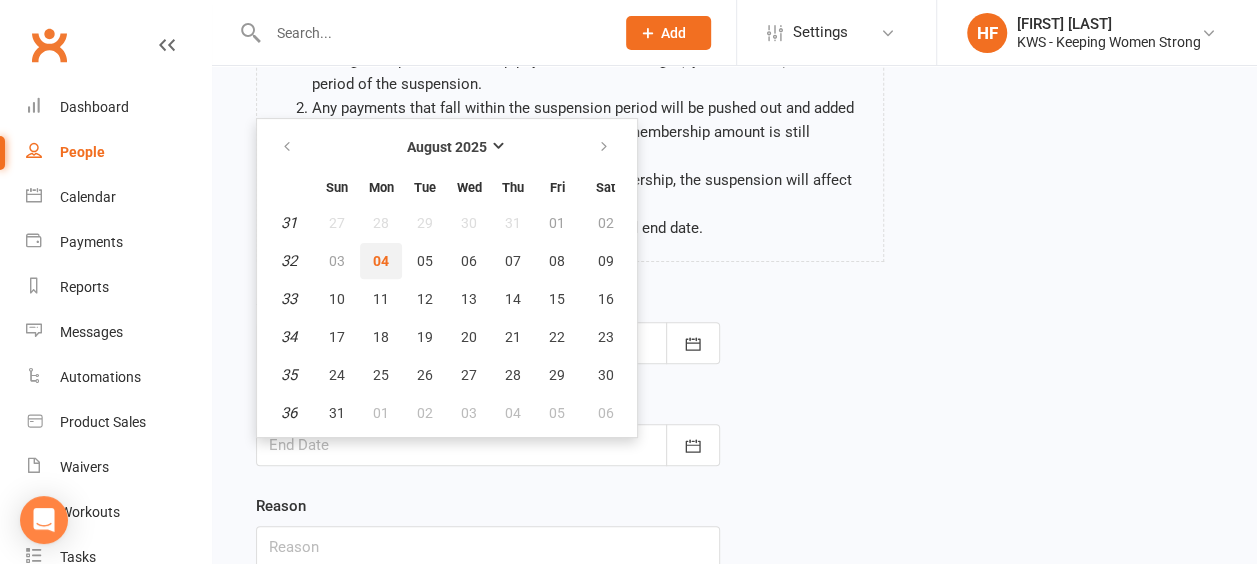 click on "04" at bounding box center (381, 261) 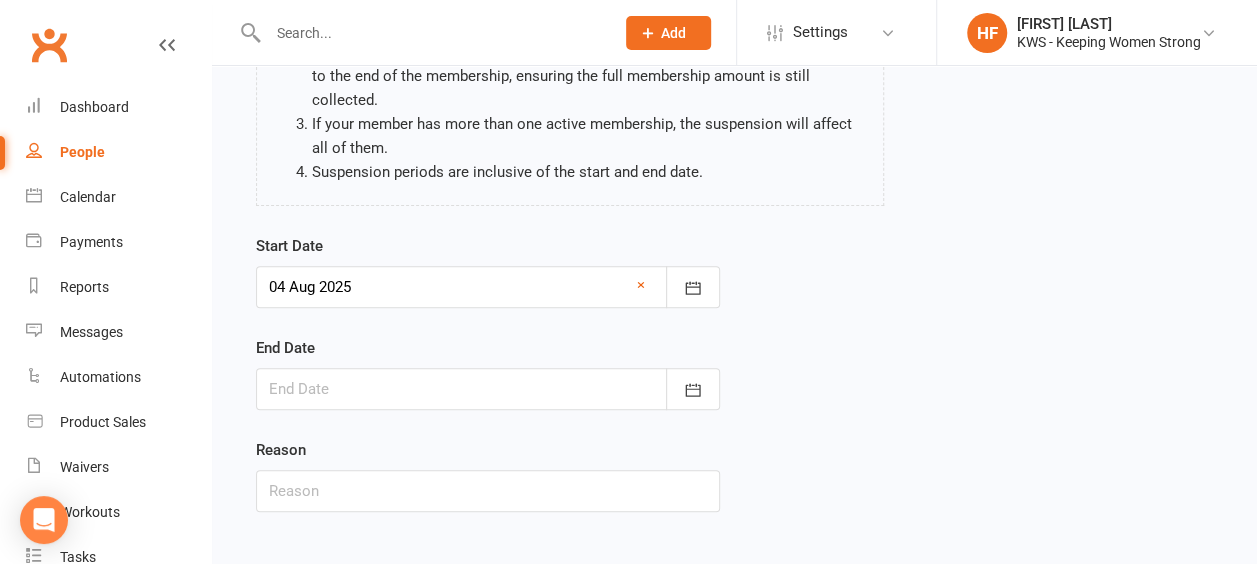 scroll, scrollTop: 300, scrollLeft: 0, axis: vertical 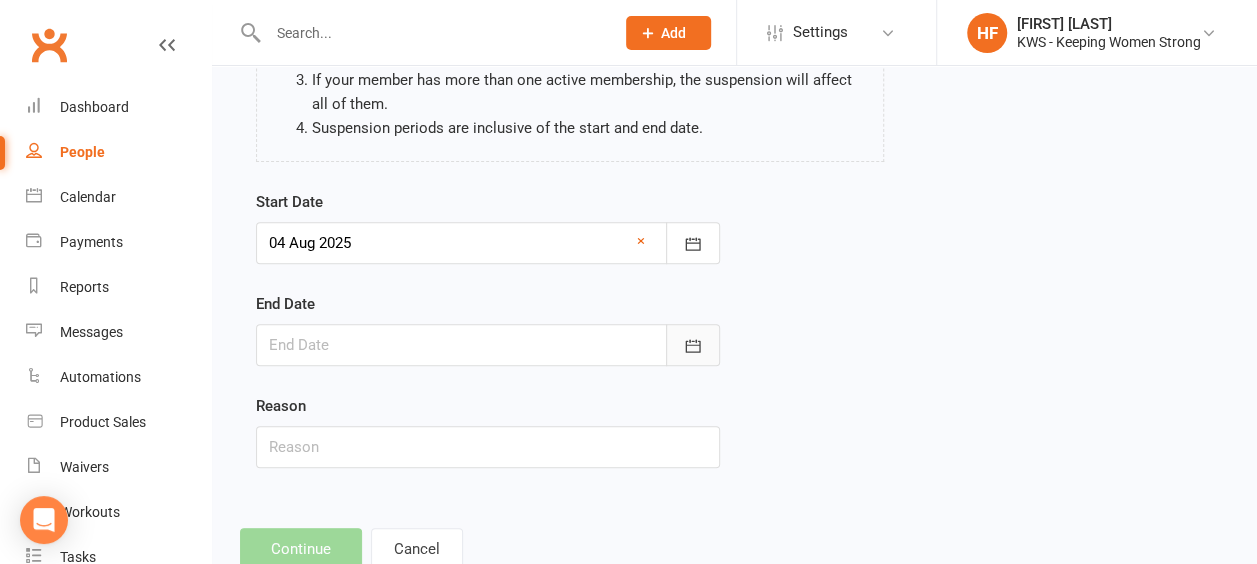 click 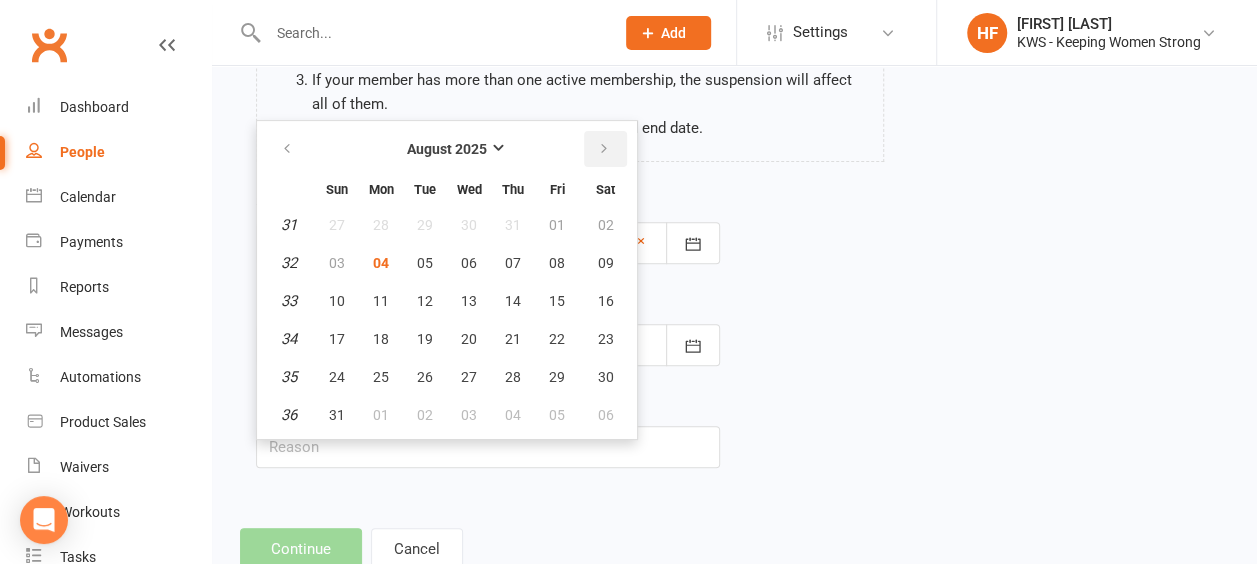 click at bounding box center (604, 149) 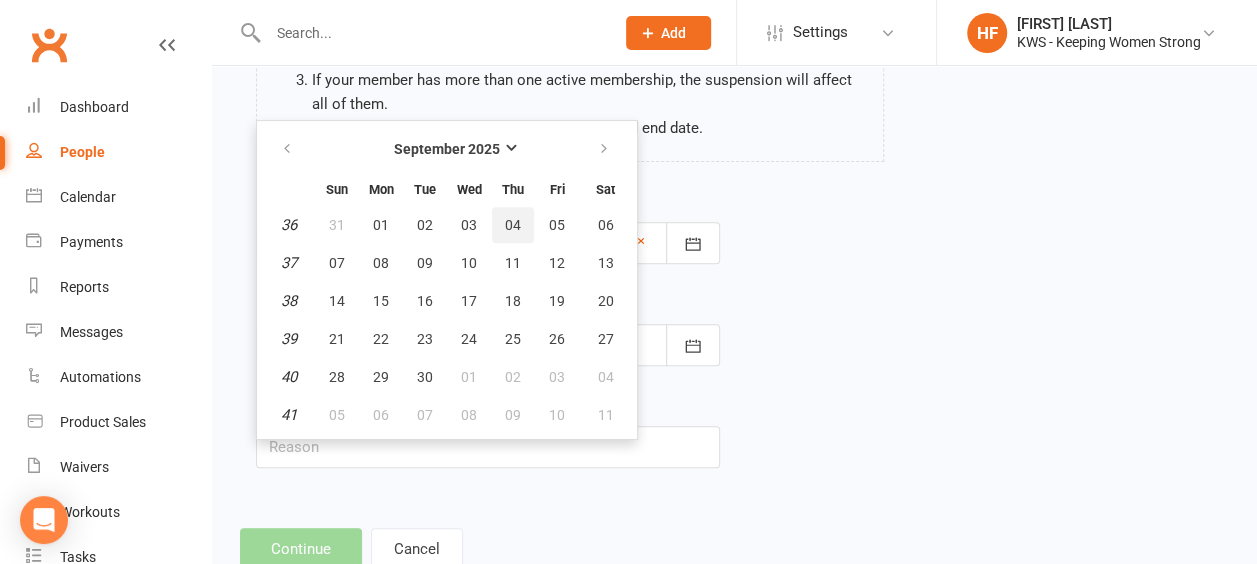 click on "04" at bounding box center [513, 225] 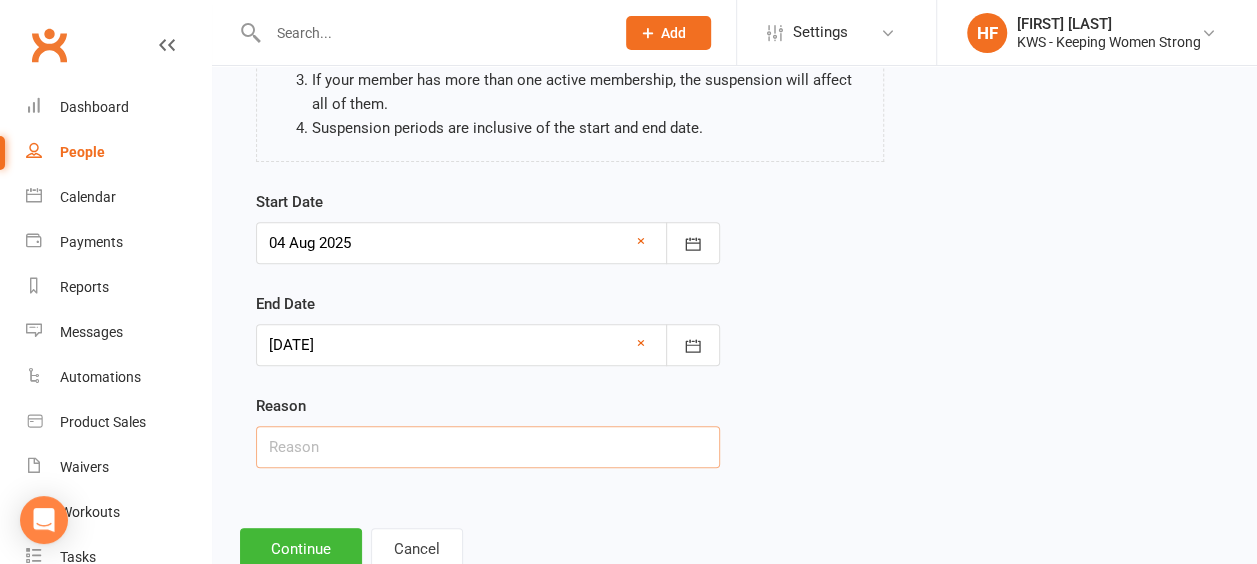 click at bounding box center [488, 447] 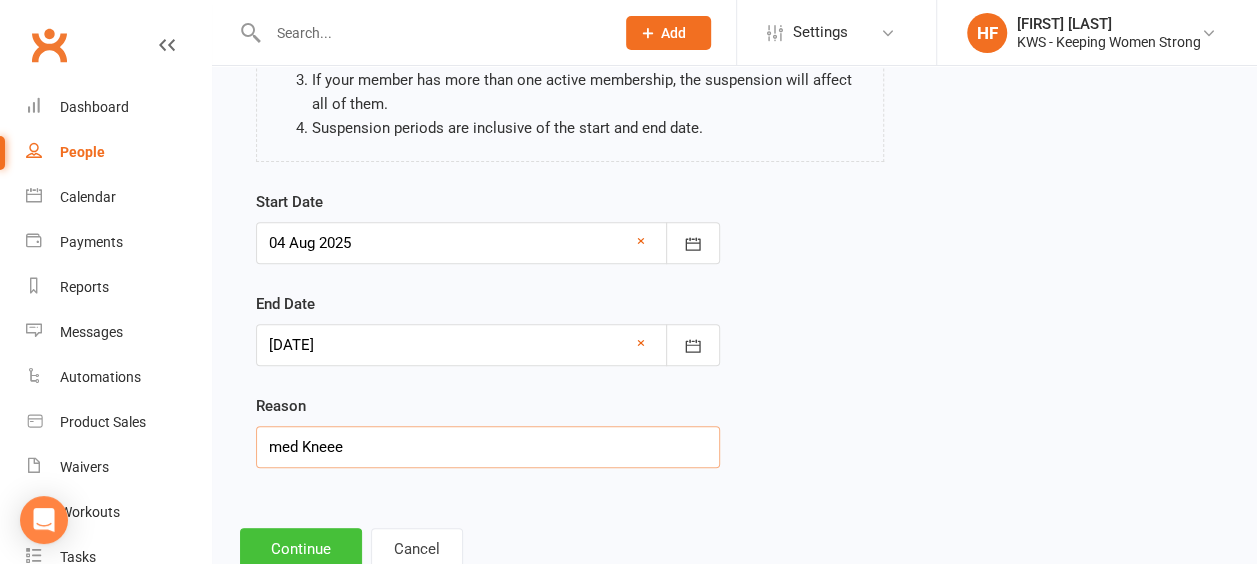 type on "med Kneee" 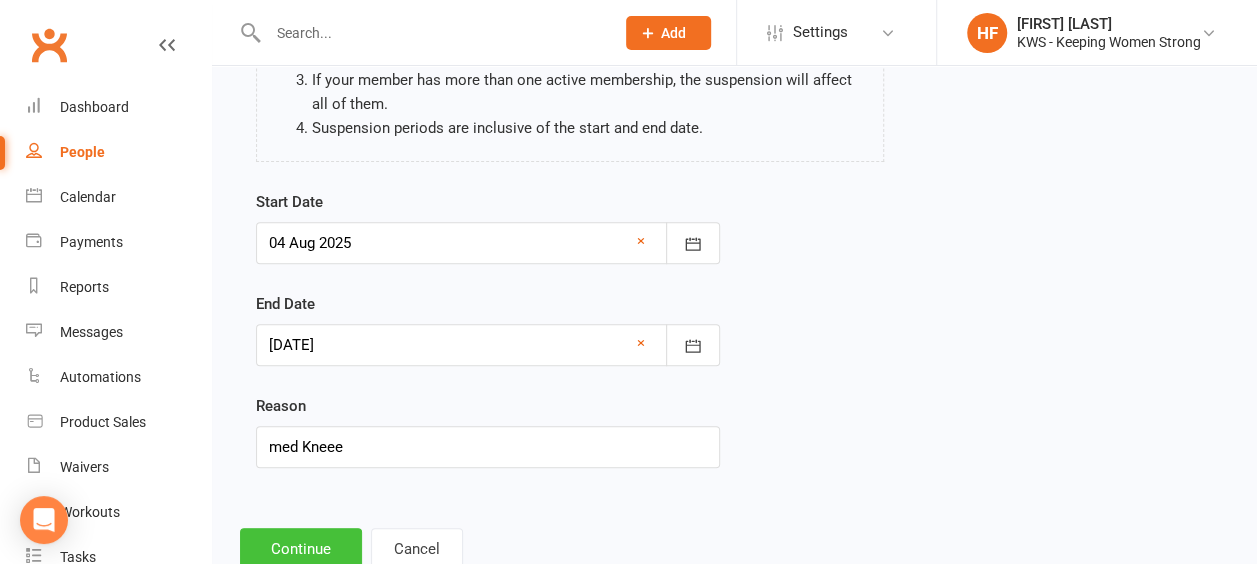 click on "Continue" at bounding box center [301, 549] 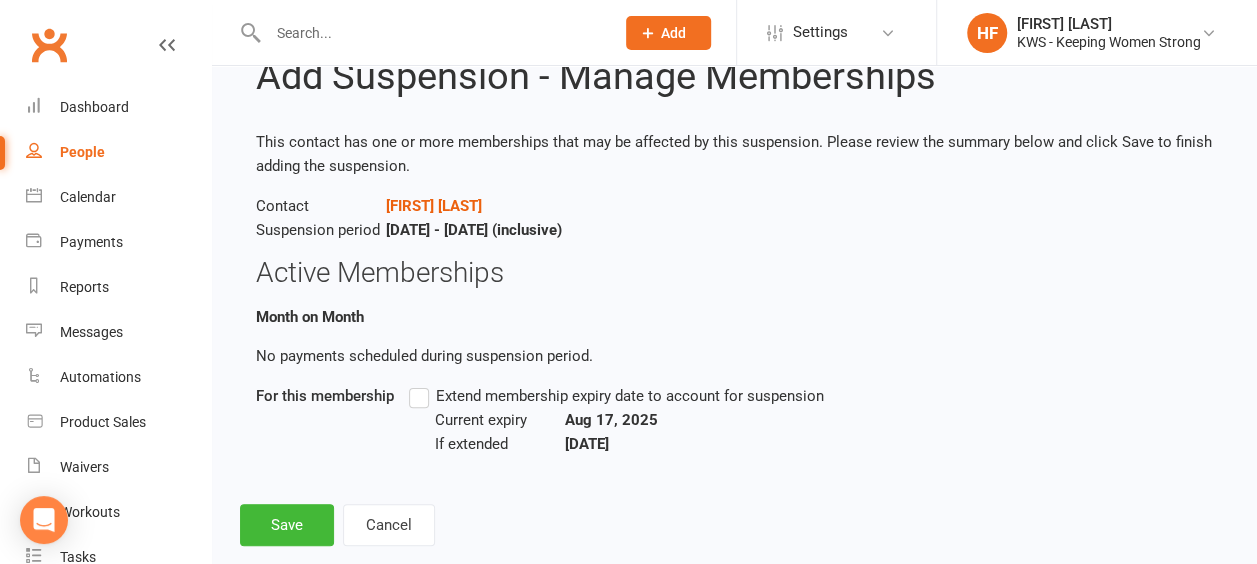 scroll, scrollTop: 100, scrollLeft: 0, axis: vertical 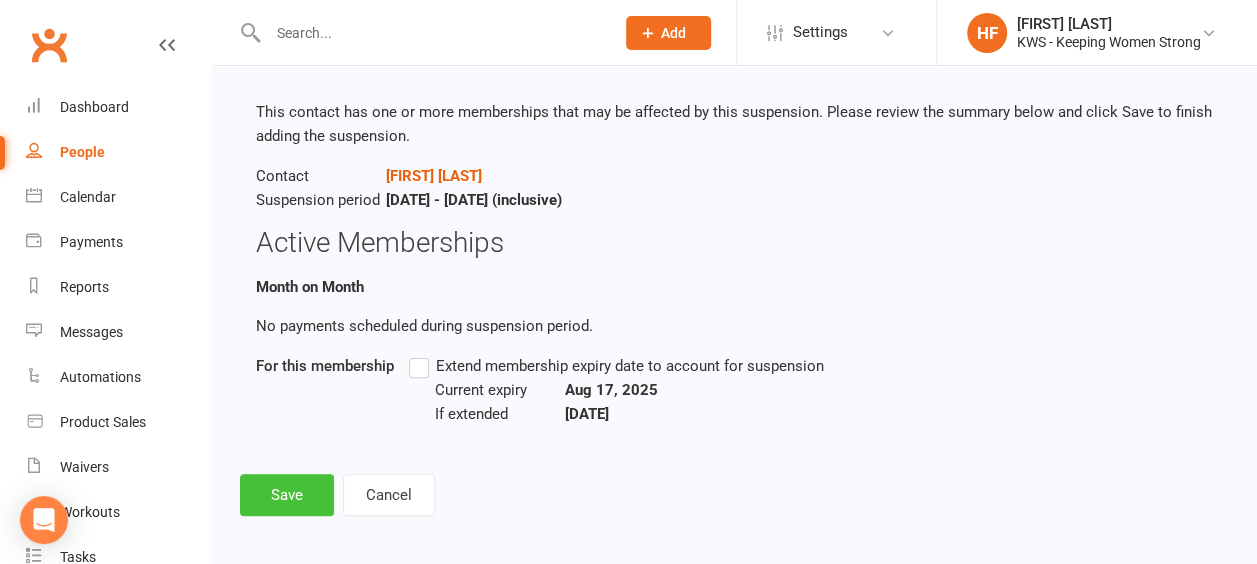 click on "Save" at bounding box center (287, 495) 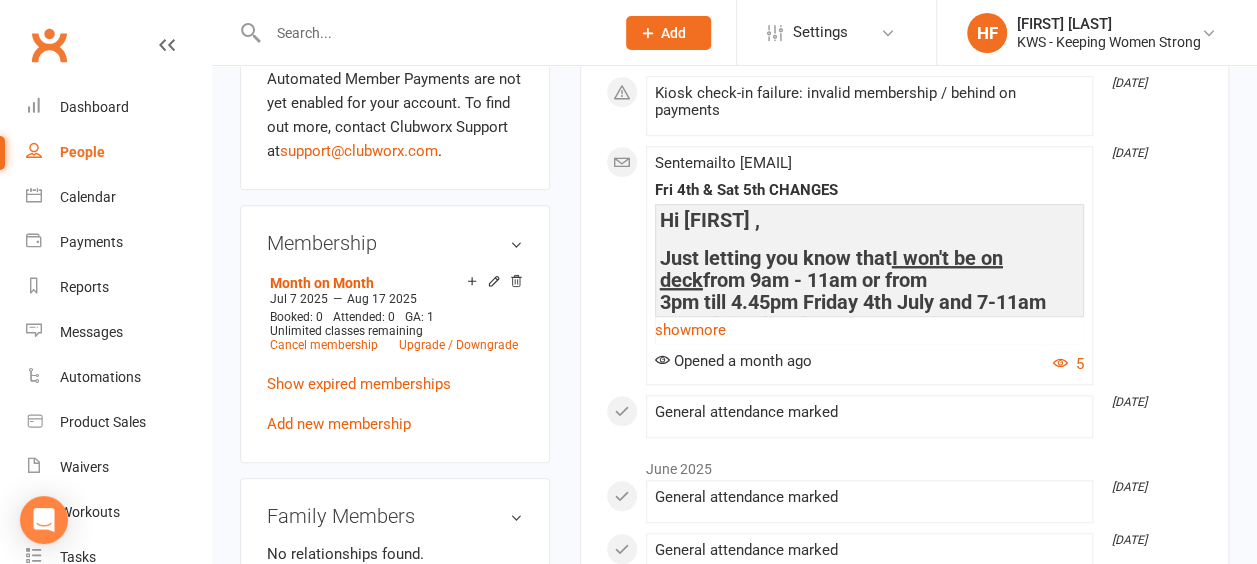 scroll, scrollTop: 700, scrollLeft: 0, axis: vertical 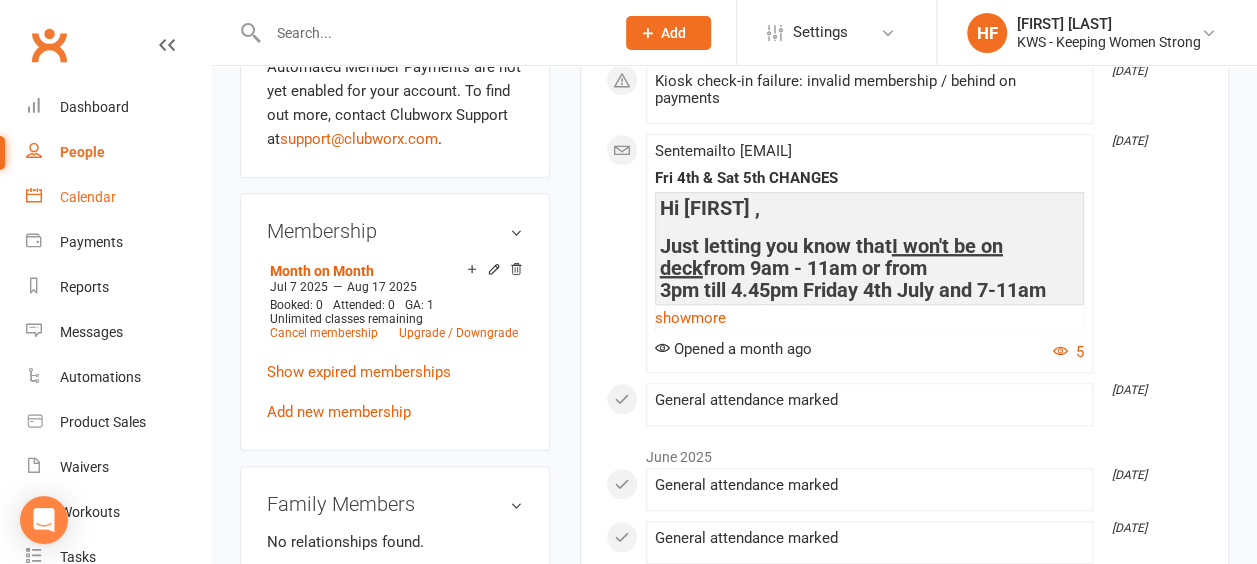 click on "Calendar" at bounding box center [88, 197] 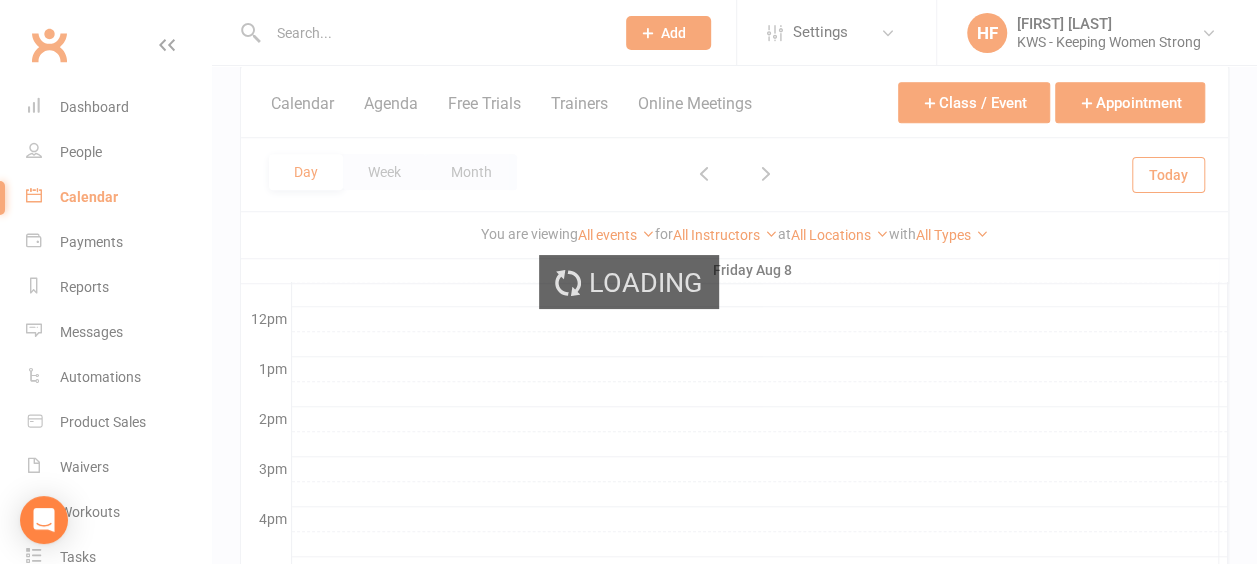 scroll, scrollTop: 0, scrollLeft: 0, axis: both 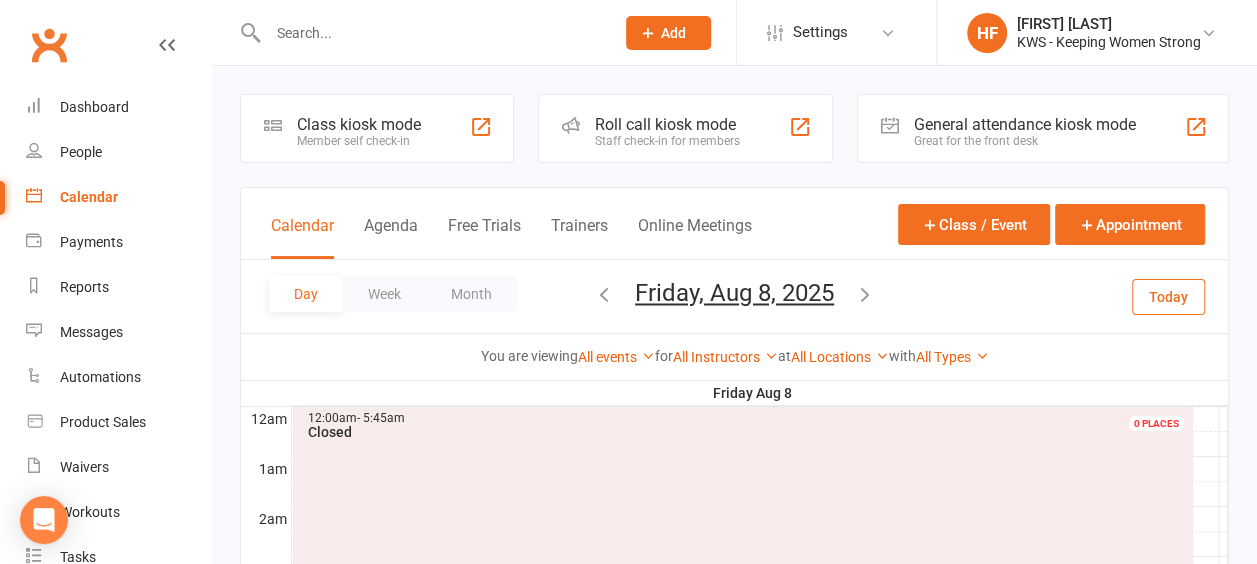 click at bounding box center (604, 294) 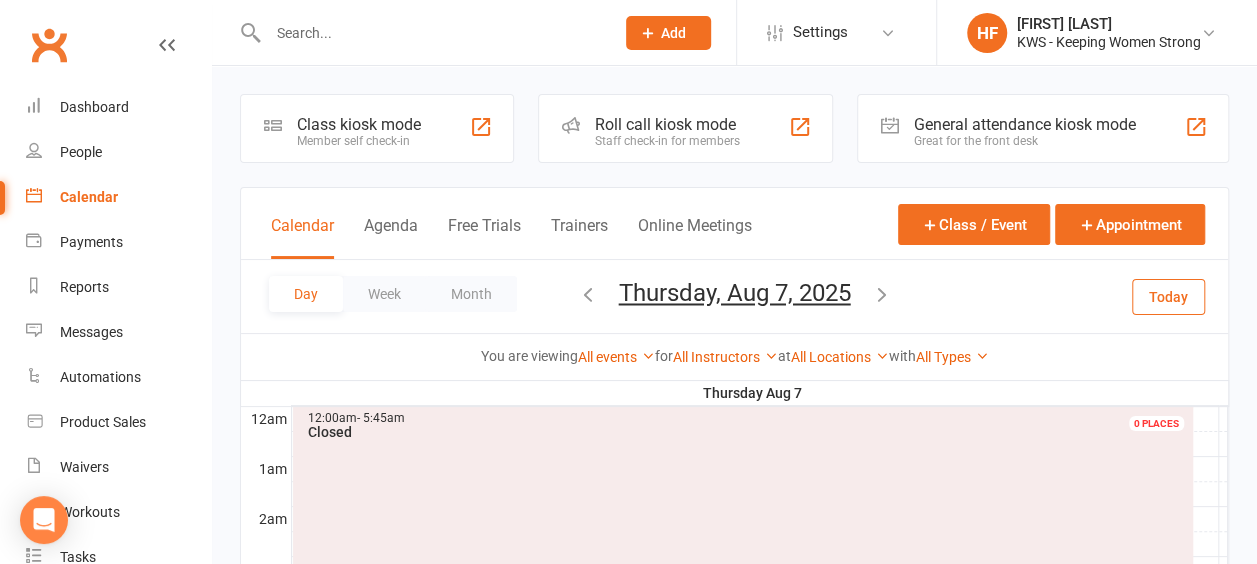 click at bounding box center (588, 294) 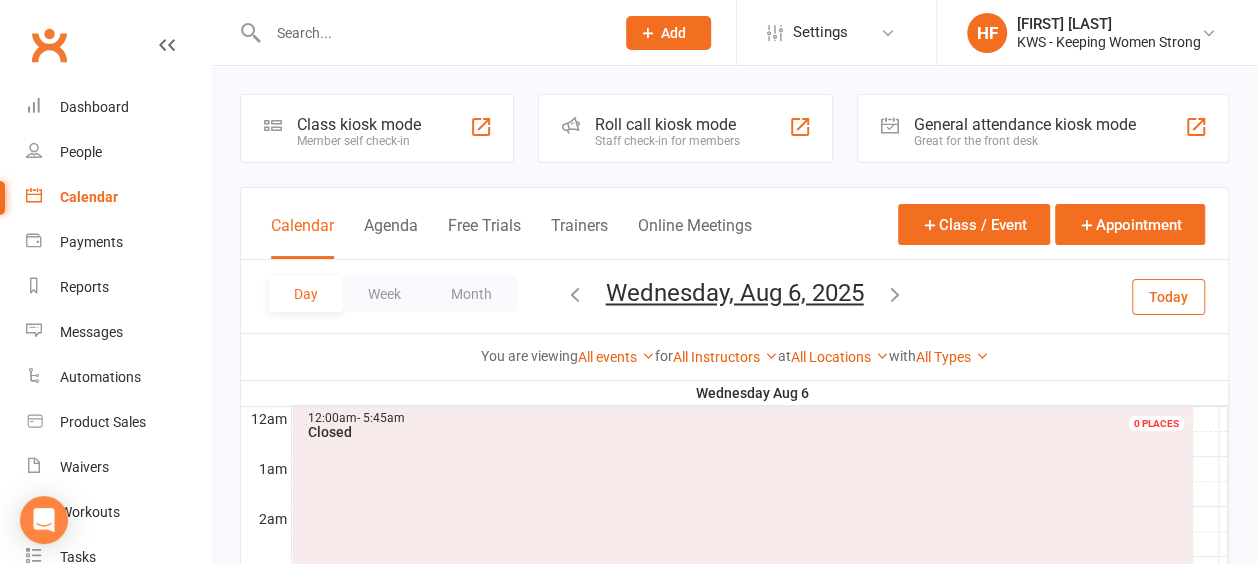 click at bounding box center [575, 294] 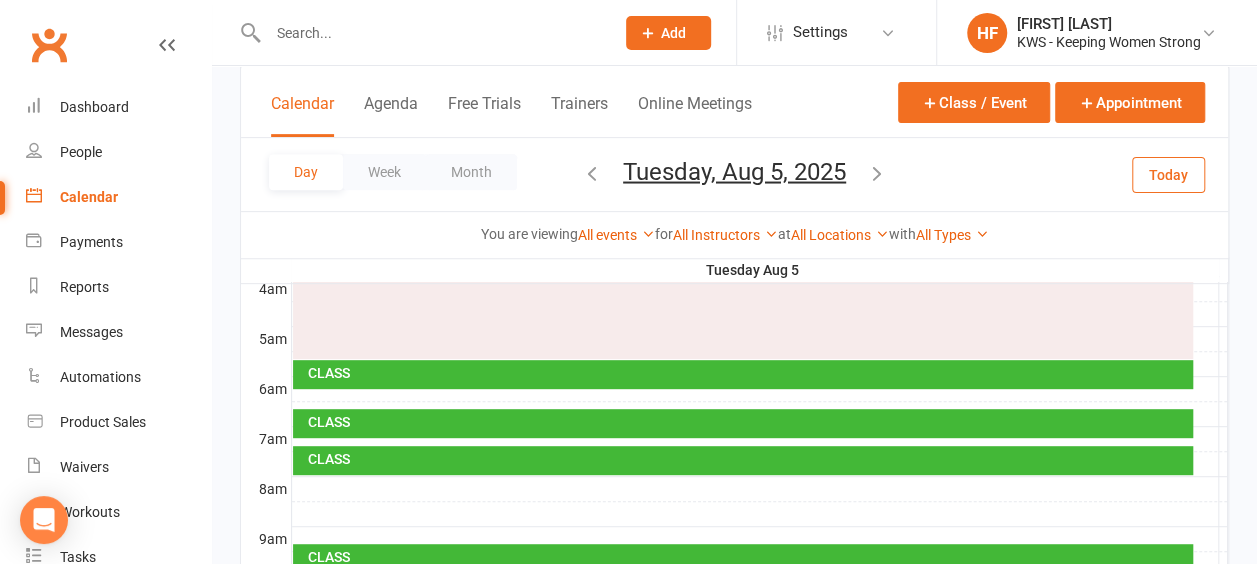 scroll, scrollTop: 300, scrollLeft: 0, axis: vertical 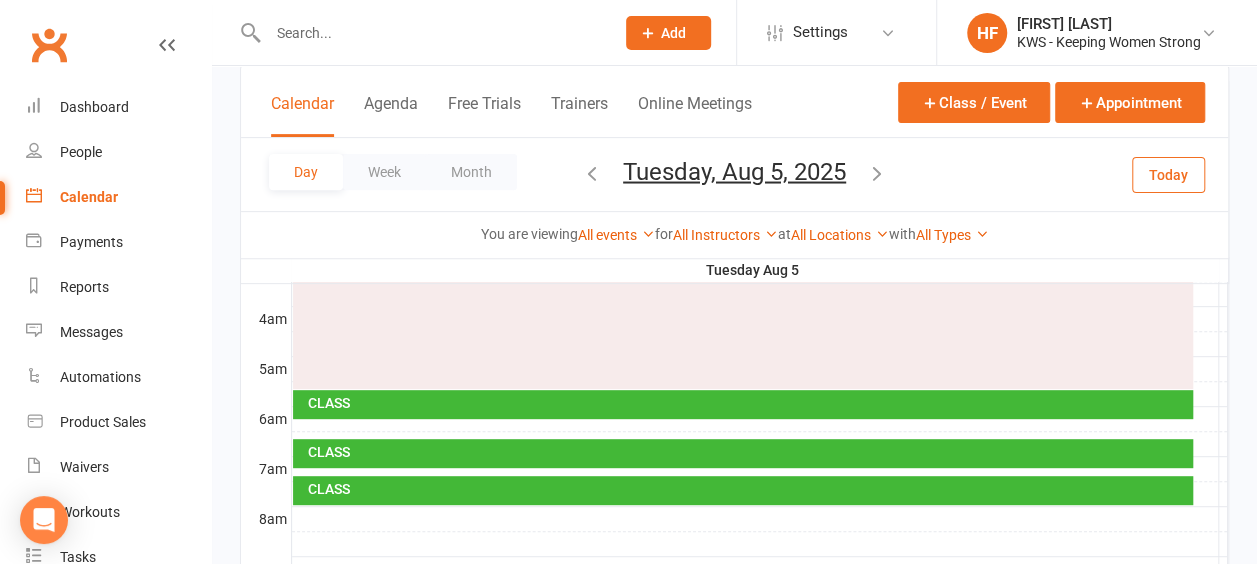 click on "Add" 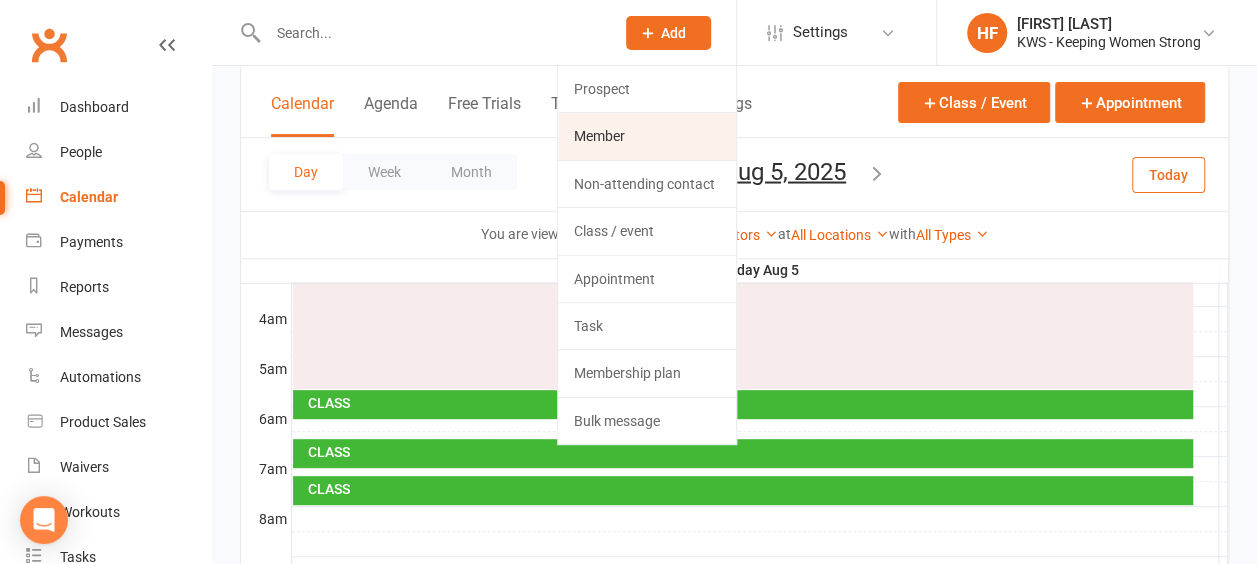 click on "Member" 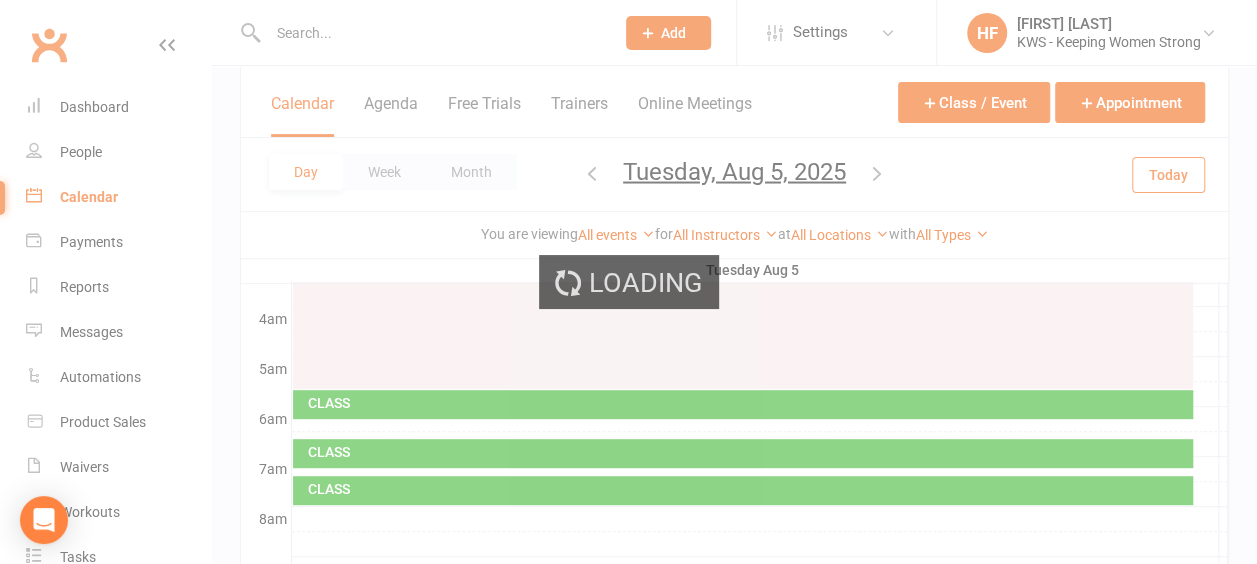 scroll, scrollTop: 0, scrollLeft: 0, axis: both 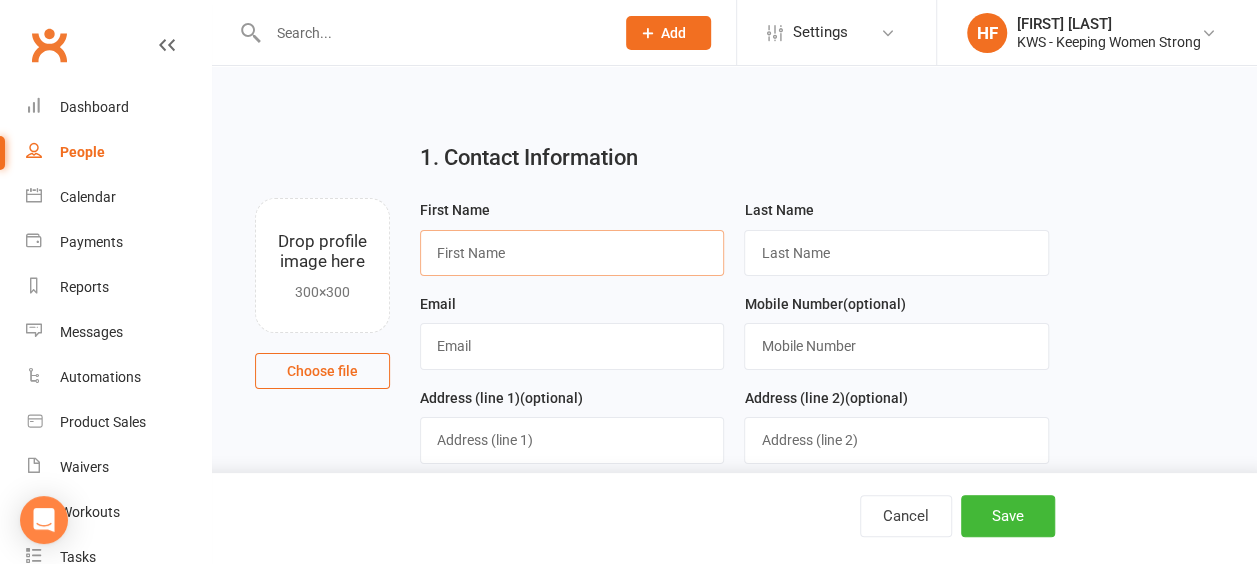 click at bounding box center [572, 253] 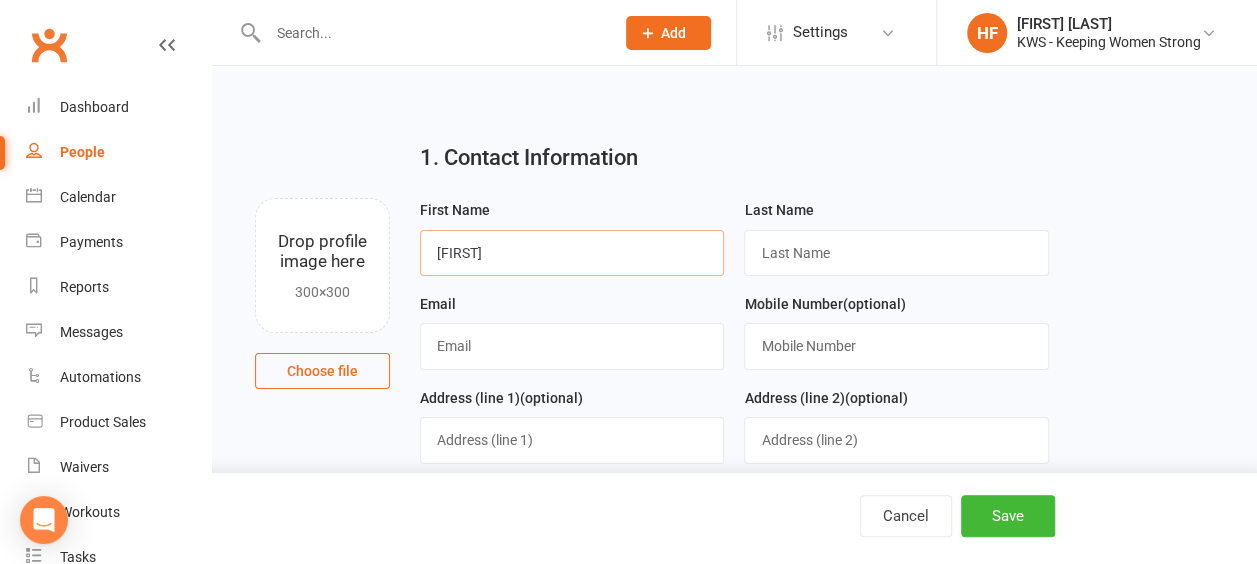 type on "[FIRST]" 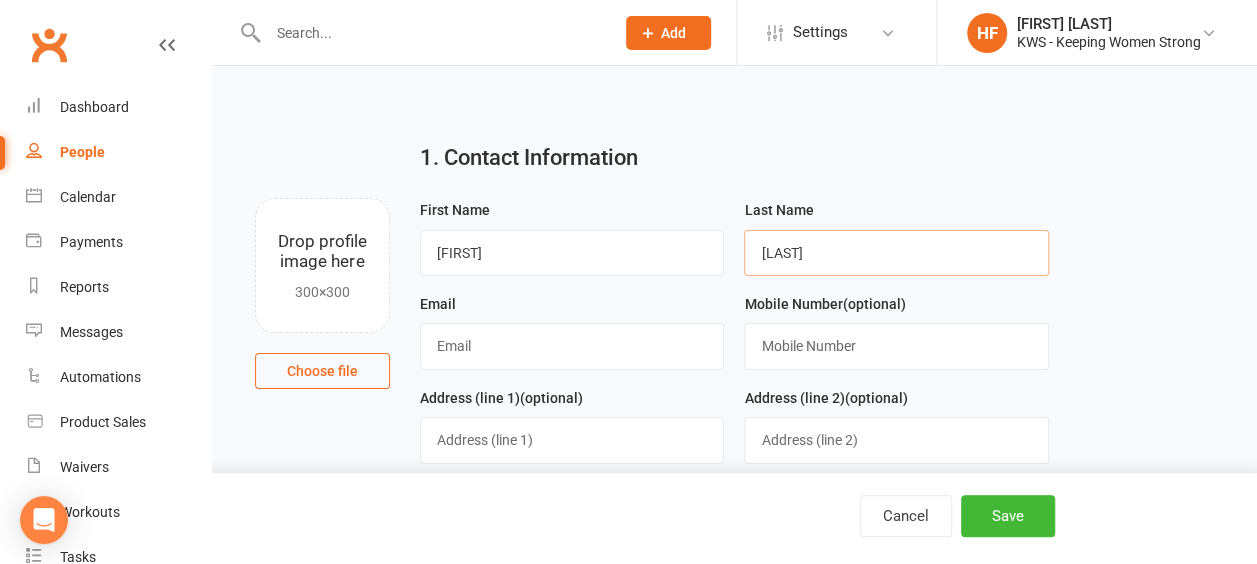 type on "[LAST]" 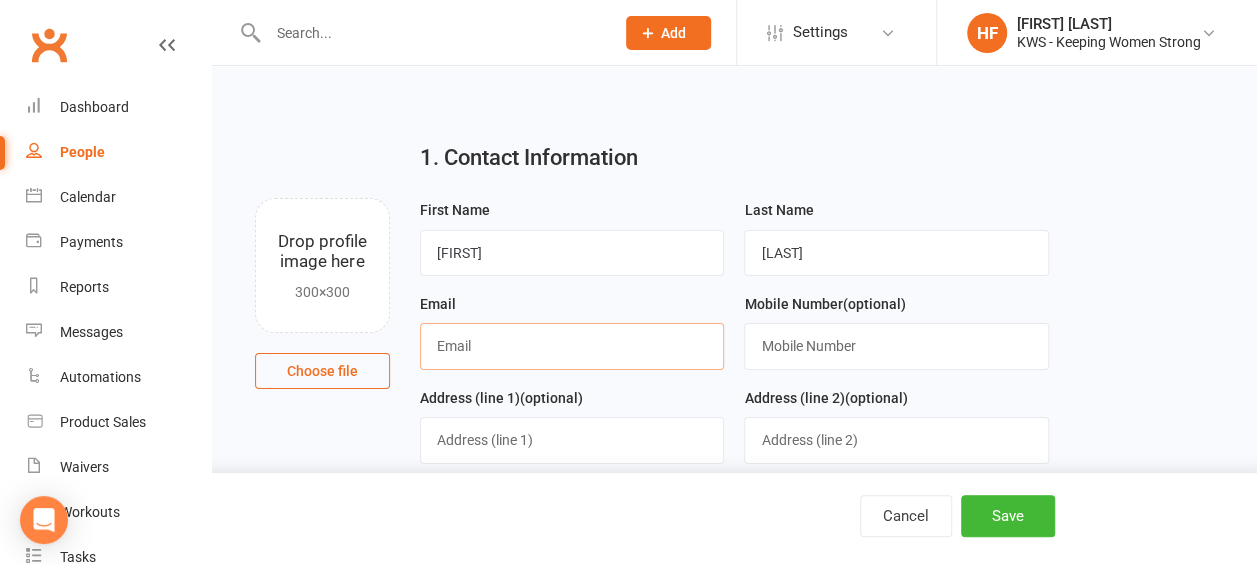 click at bounding box center [572, 346] 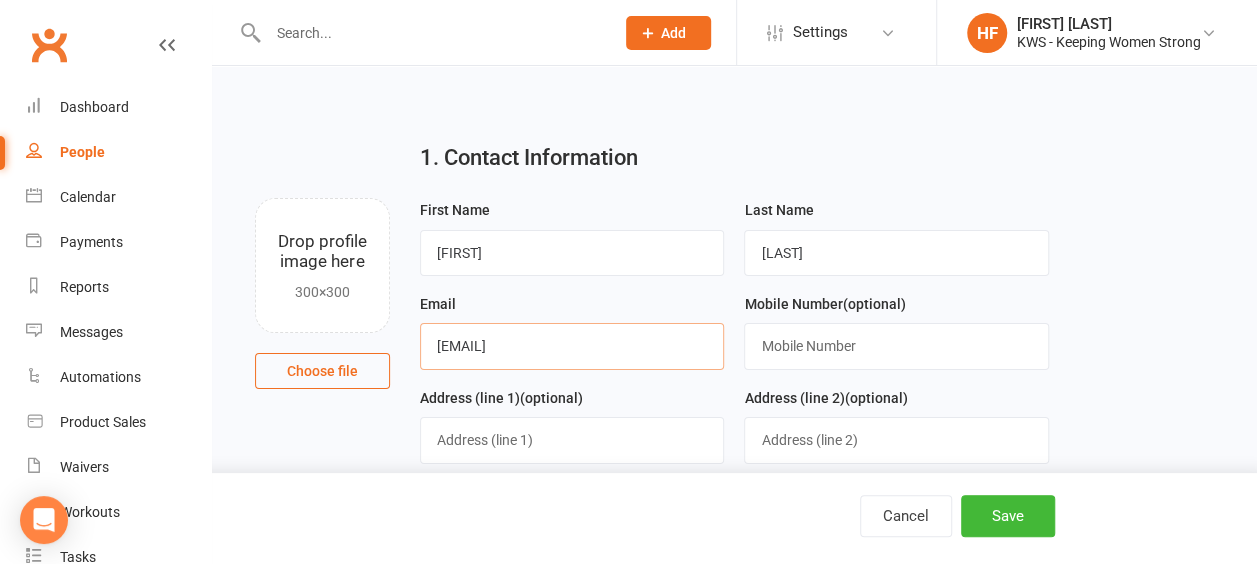 type on "[EMAIL]" 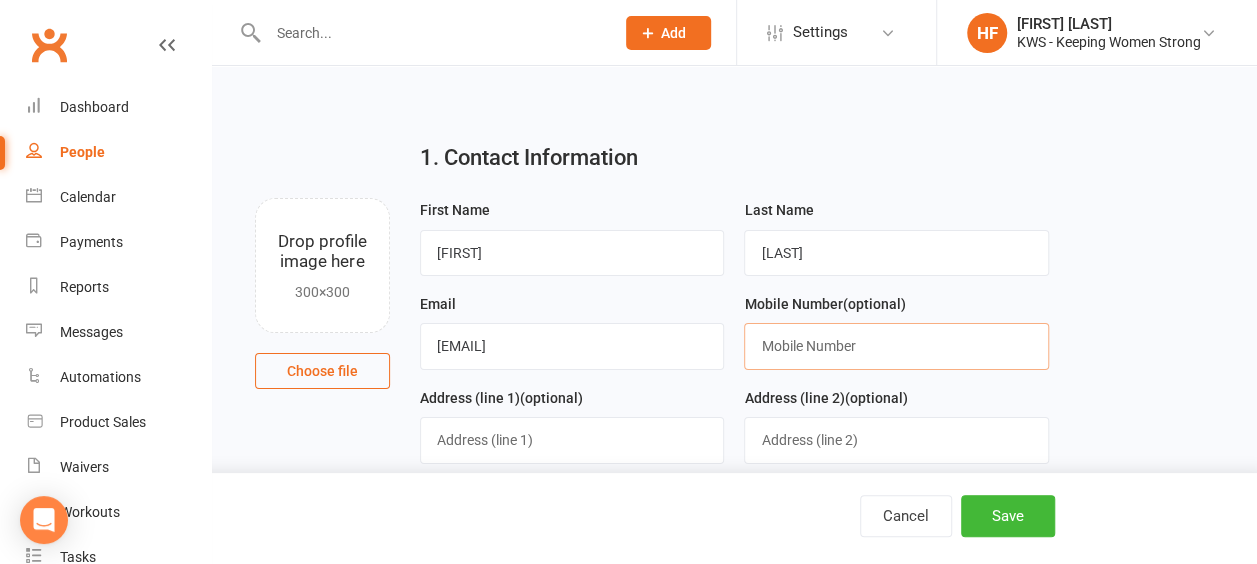 click at bounding box center [896, 346] 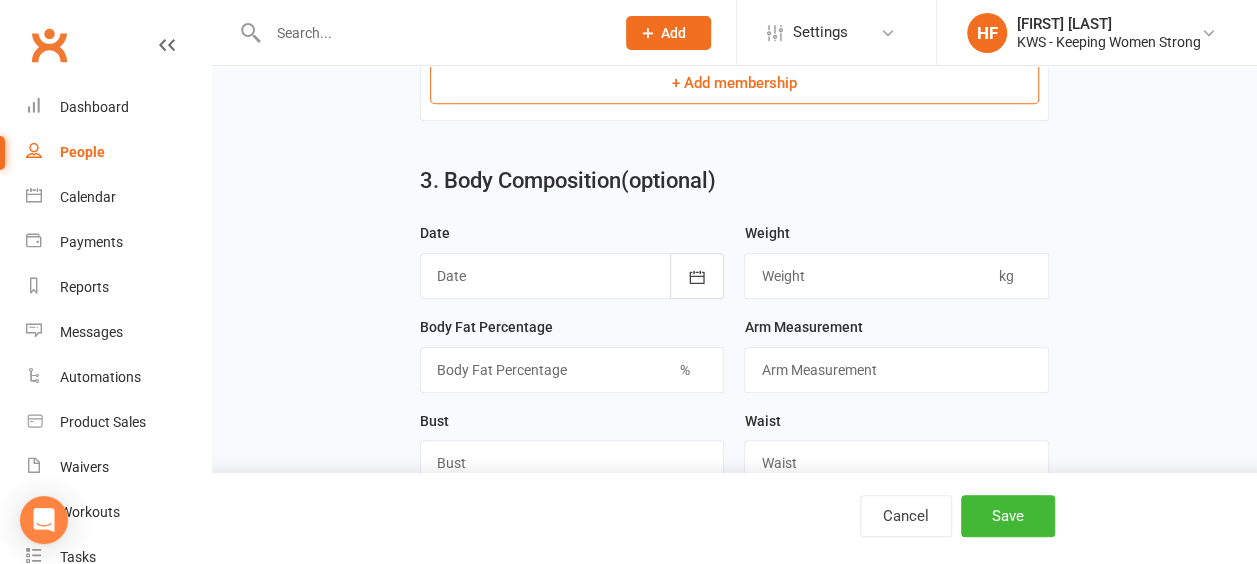 scroll, scrollTop: 1100, scrollLeft: 0, axis: vertical 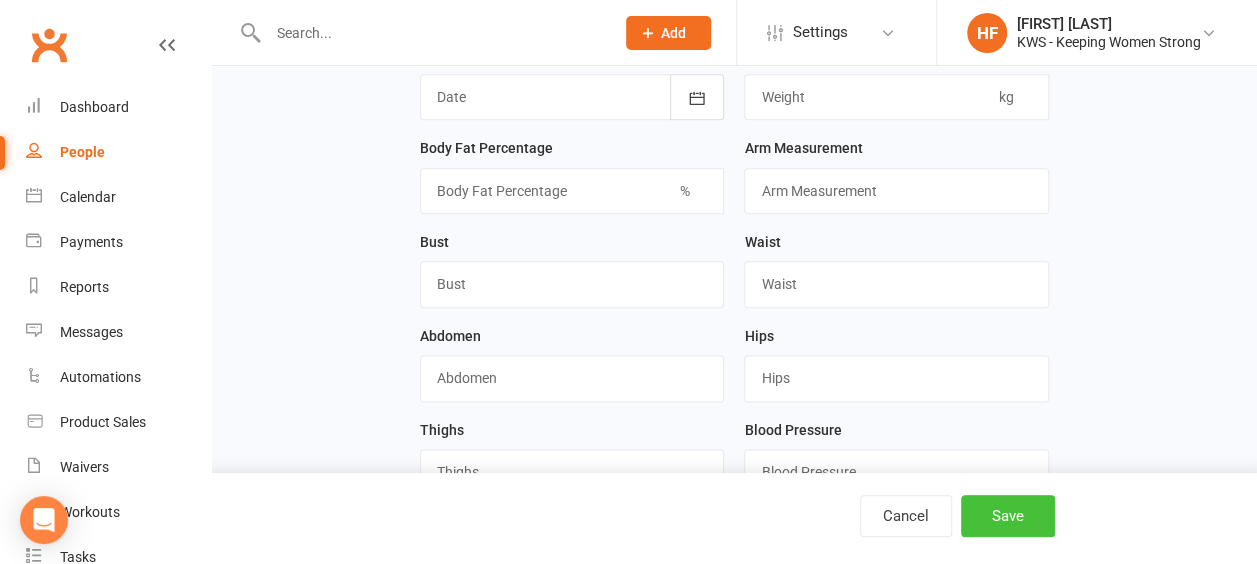 type on "[PHONE]" 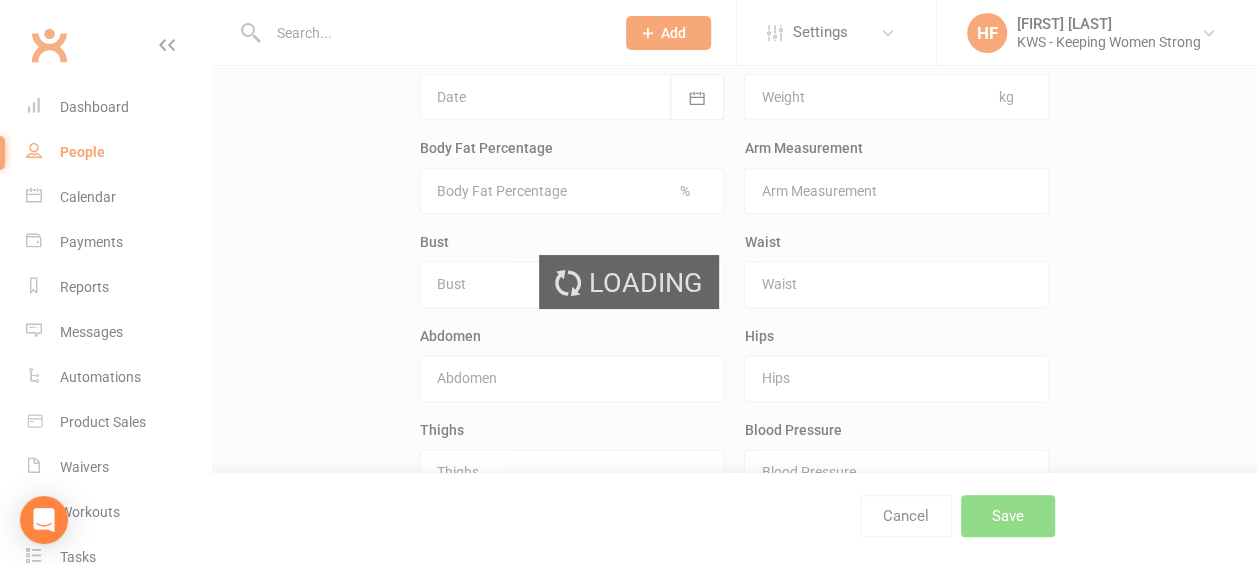 scroll, scrollTop: 0, scrollLeft: 0, axis: both 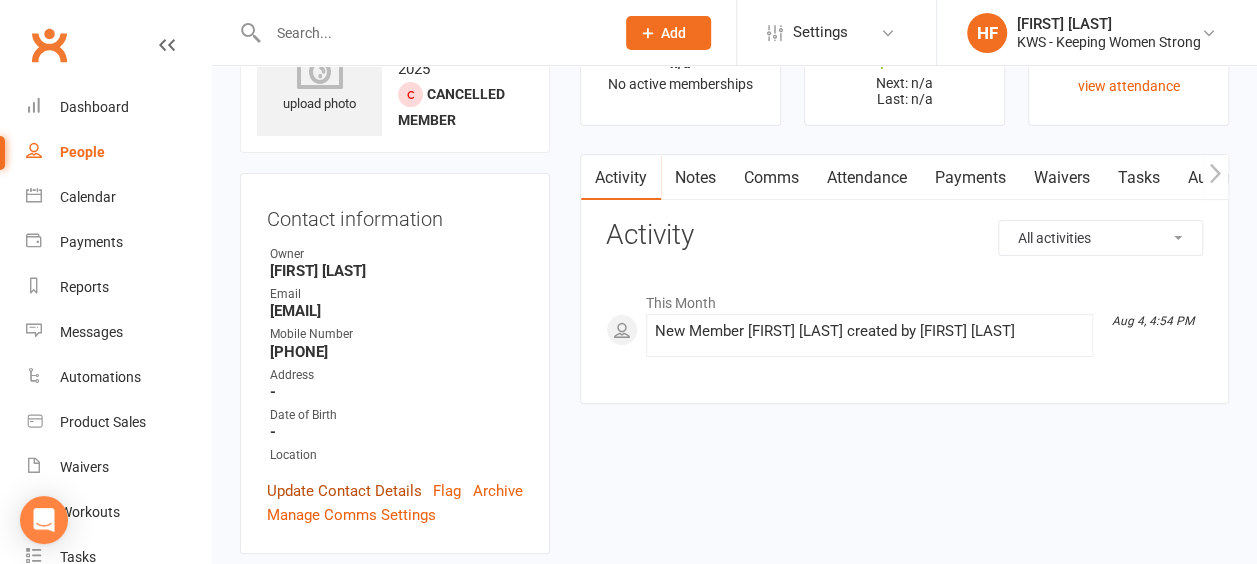 click on "Update Contact Details" at bounding box center (344, 491) 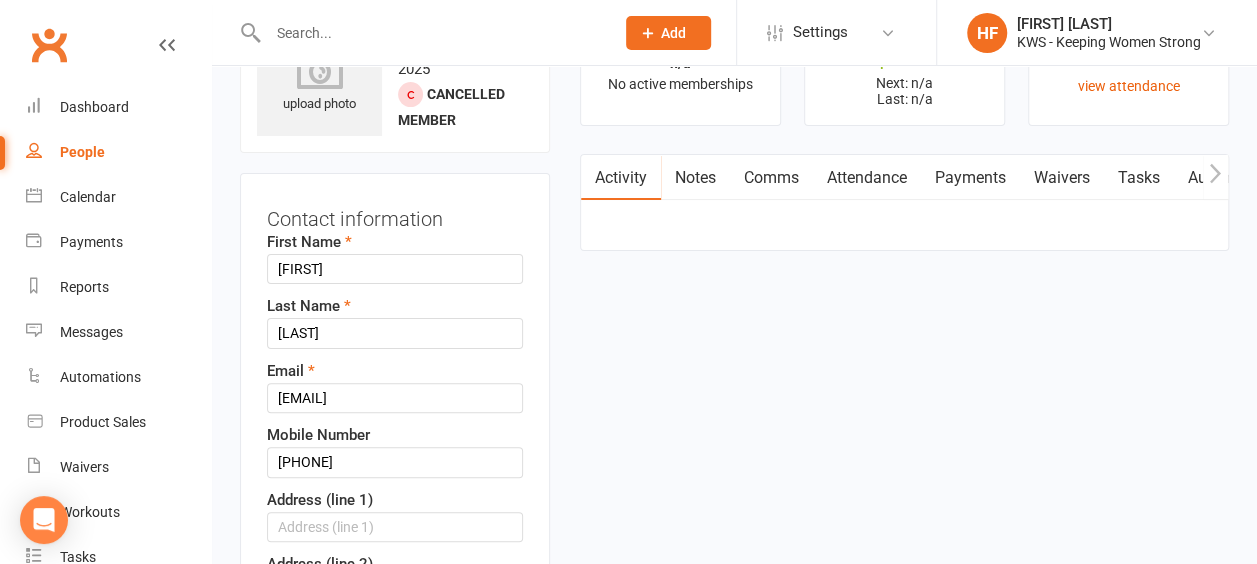 scroll, scrollTop: 94, scrollLeft: 0, axis: vertical 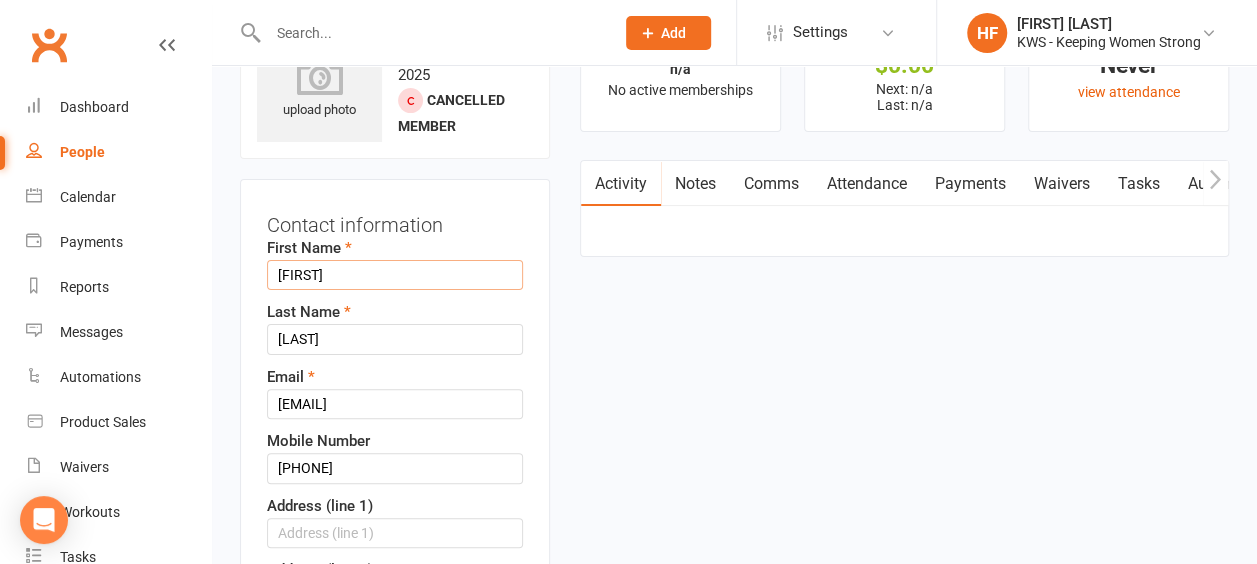 click on "[FIRST]" at bounding box center [395, 275] 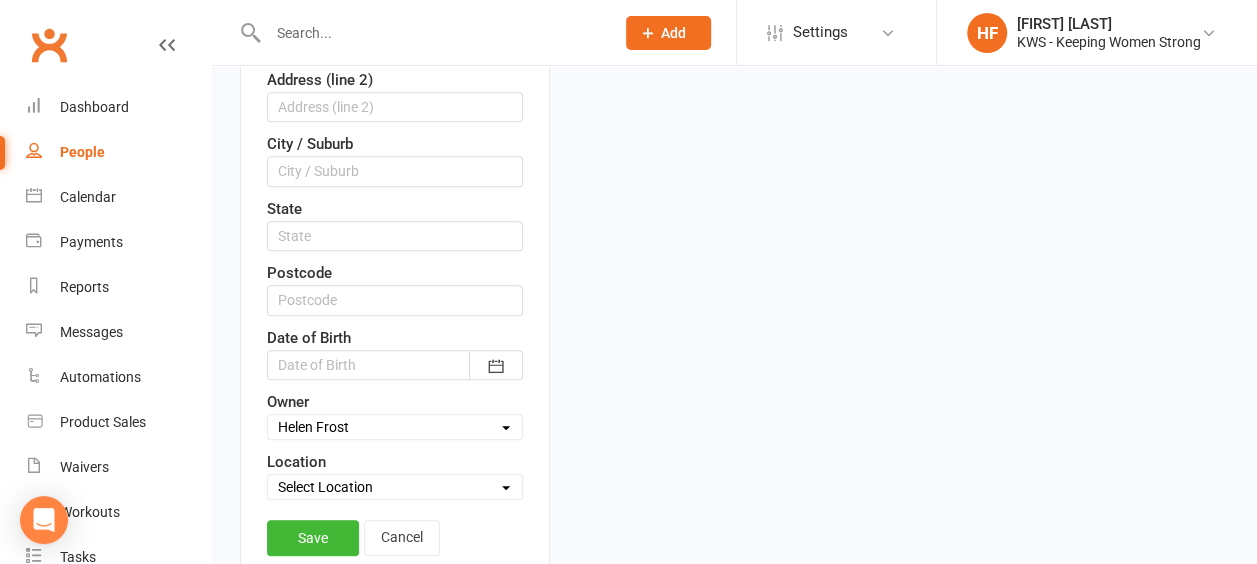 scroll, scrollTop: 594, scrollLeft: 0, axis: vertical 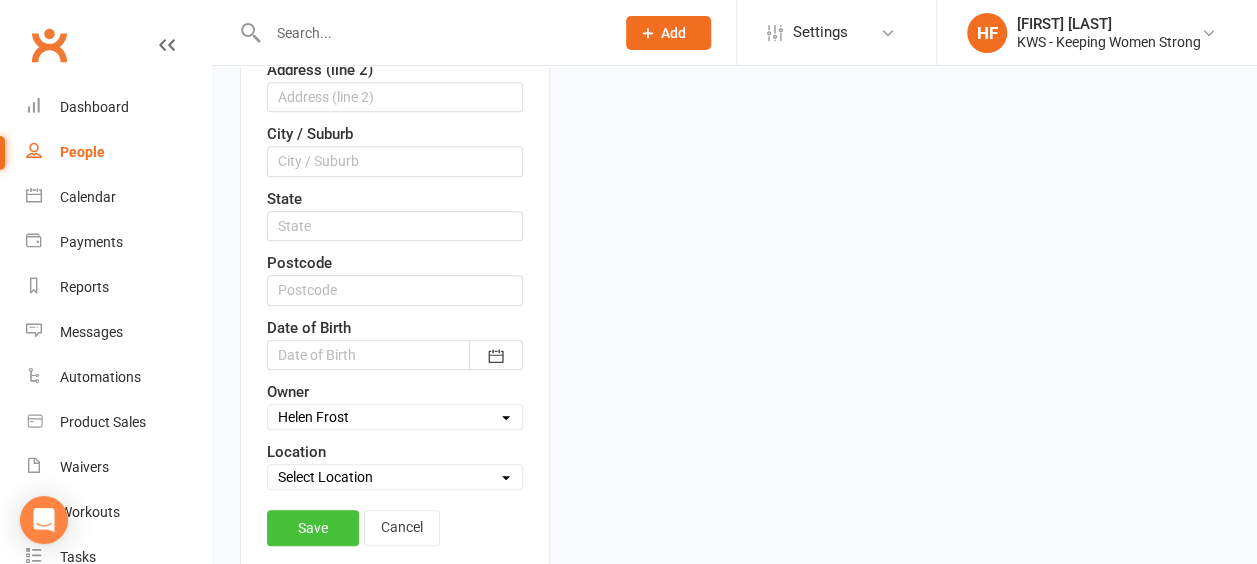 type on "[FIRST]" 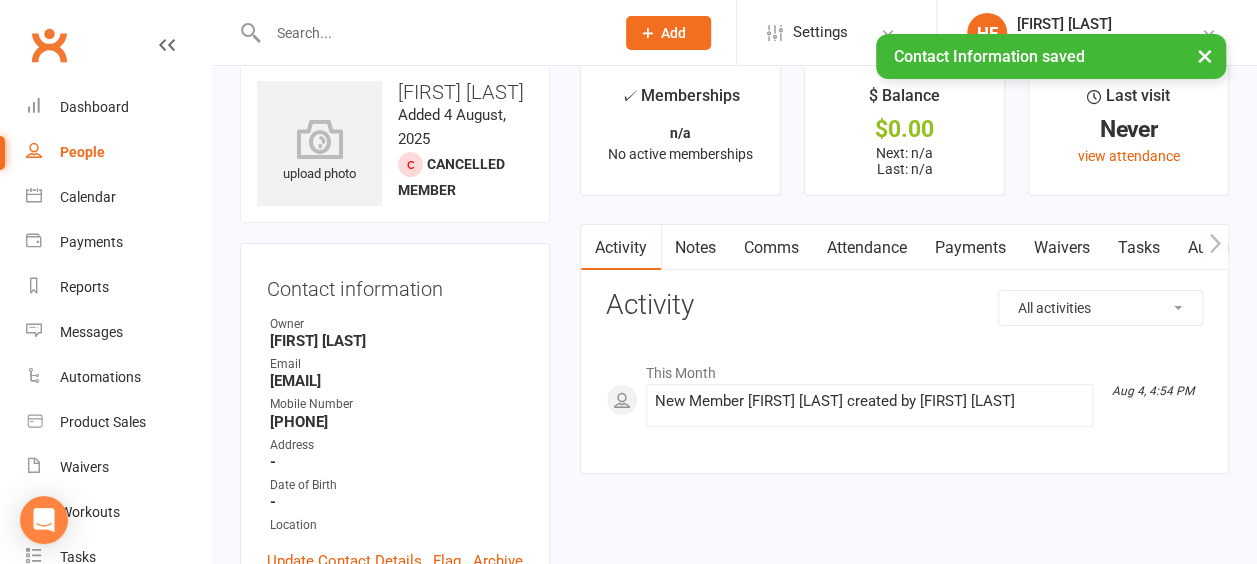 scroll, scrollTop: 0, scrollLeft: 0, axis: both 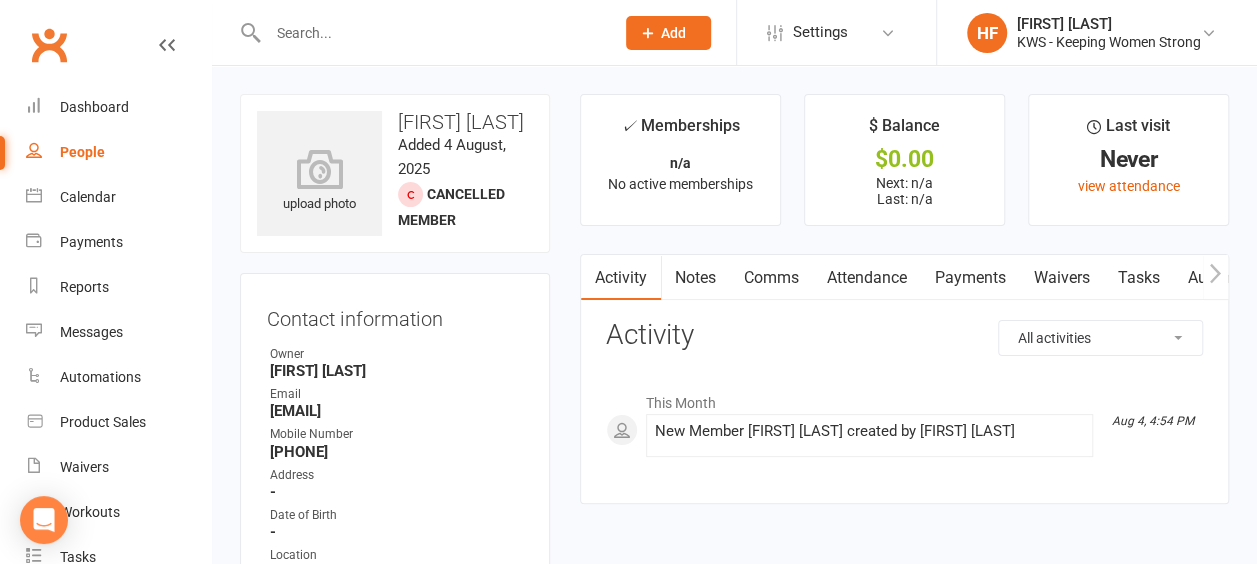 click on "upload photo [FIRST] [LAST] Added [DATE] Cancelled member Contact information Owner [FIRST] [LAST] Email [EMAIL] Mobile Number [PHONE] Address - Date of Birth - Location Update Contact Details Flag Archive Manage Comms Settings Wallet Automated Member Payments are not yet enabled for your account. To find out more, contact Clubworx Support at [EMAIL] . Membership No active memberships found Add new membership Family Members No relationships found. Add link to existing contact Add link to new contact Suspensions No active suspensions found. Add new suspension Email / SMS Subscriptions edit Unsubscribed from Emails No Unsubscribed from SMSes No Member Portal Login Details Body Composition edit Fitness Goals edit Emergency Contact Details edit Trainer/Instructor edit Waiver Answers edit Add sections & fields Convert to NAC ✓ Memberships n/a No active memberships $ Balance $0.00 Next: n/a Last: n/a Last visit Never view attendance" at bounding box center (734, 1127) 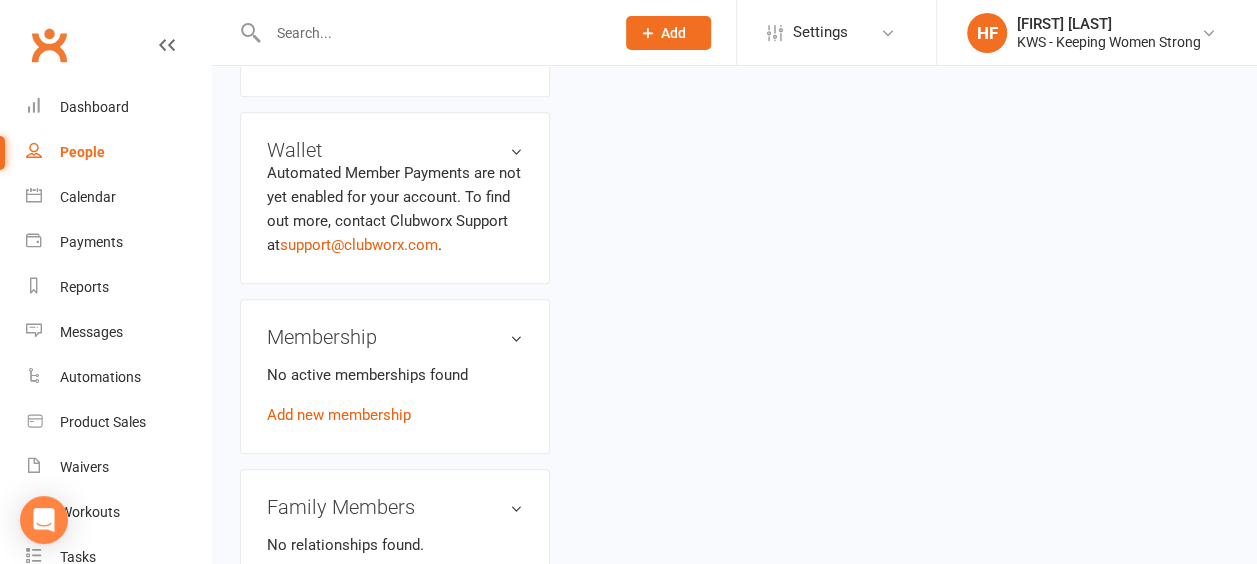 scroll, scrollTop: 600, scrollLeft: 0, axis: vertical 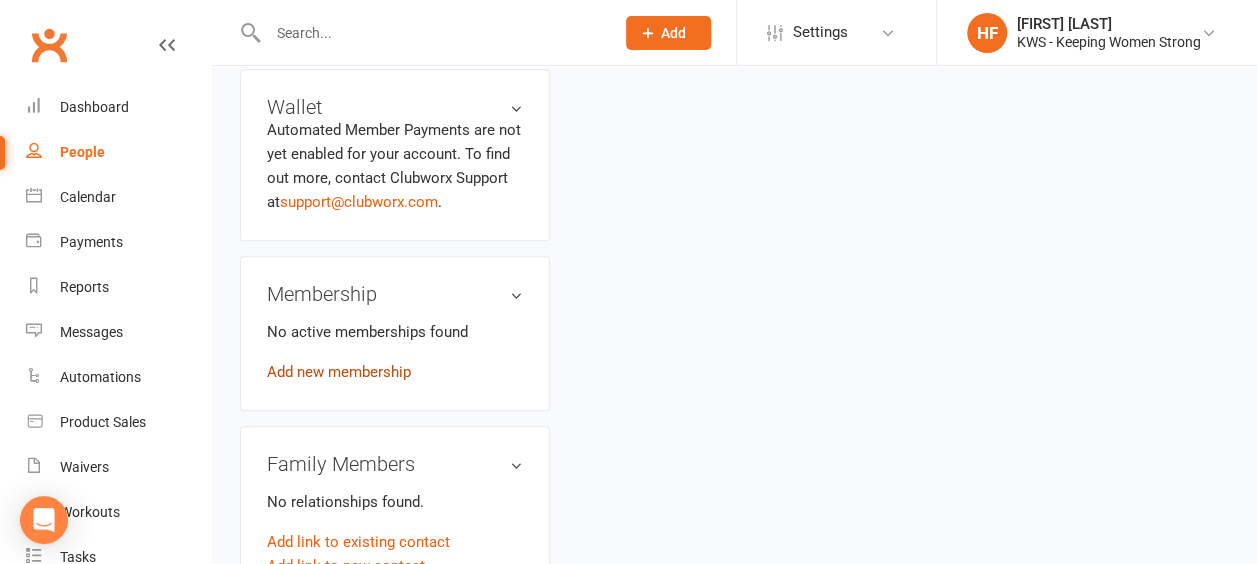 click on "Add new membership" at bounding box center (339, 372) 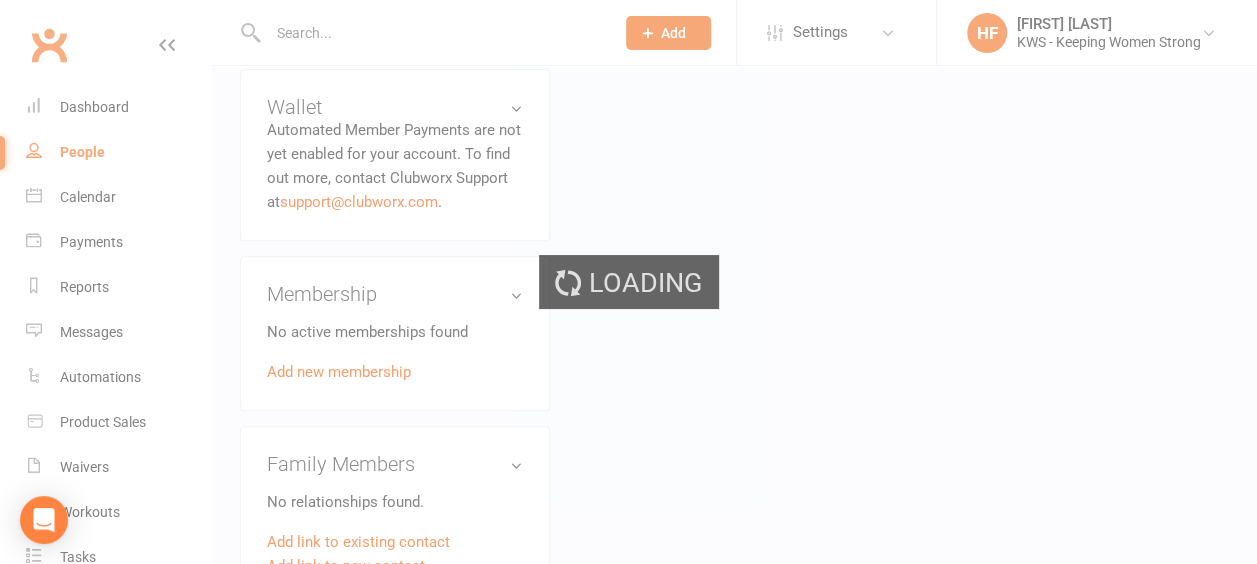 scroll, scrollTop: 0, scrollLeft: 0, axis: both 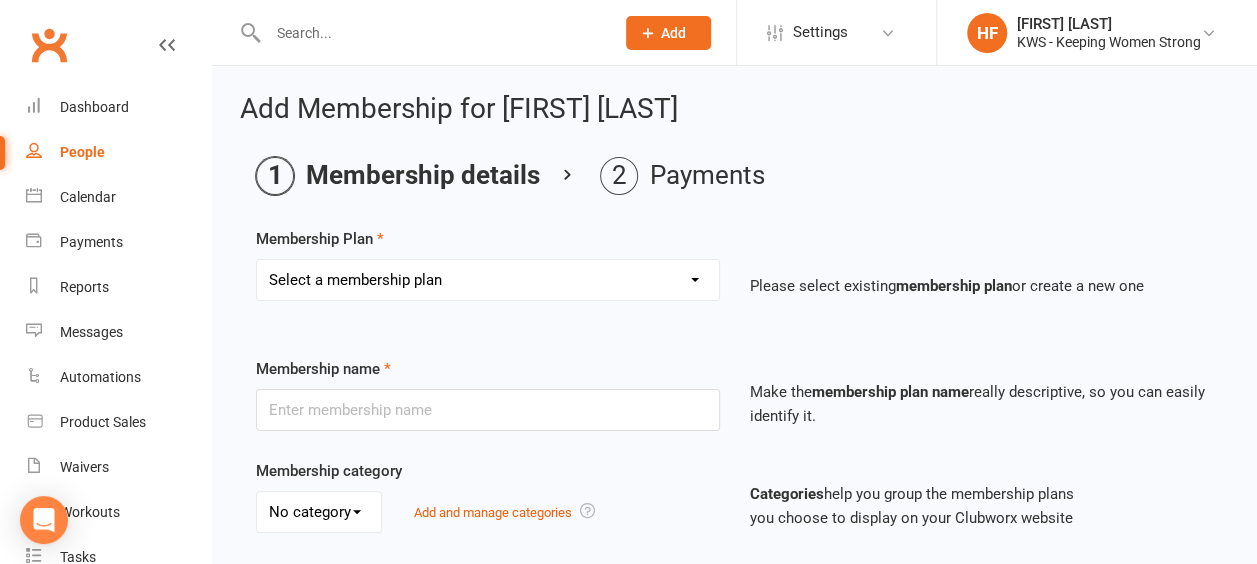 click on "Select a membership plan Create new Membership Plan Continual Monthly Membership $89 Month on Month 12 Month Prepaid Staff Continual monthly membership $70 Continual monthly membership $75 5 Week Promotion KWS 10 PAK KWS 20 PAK KWS 10 PAK 120 12 Month Prepaid $907 4 Weeks Promotion" at bounding box center [488, 280] 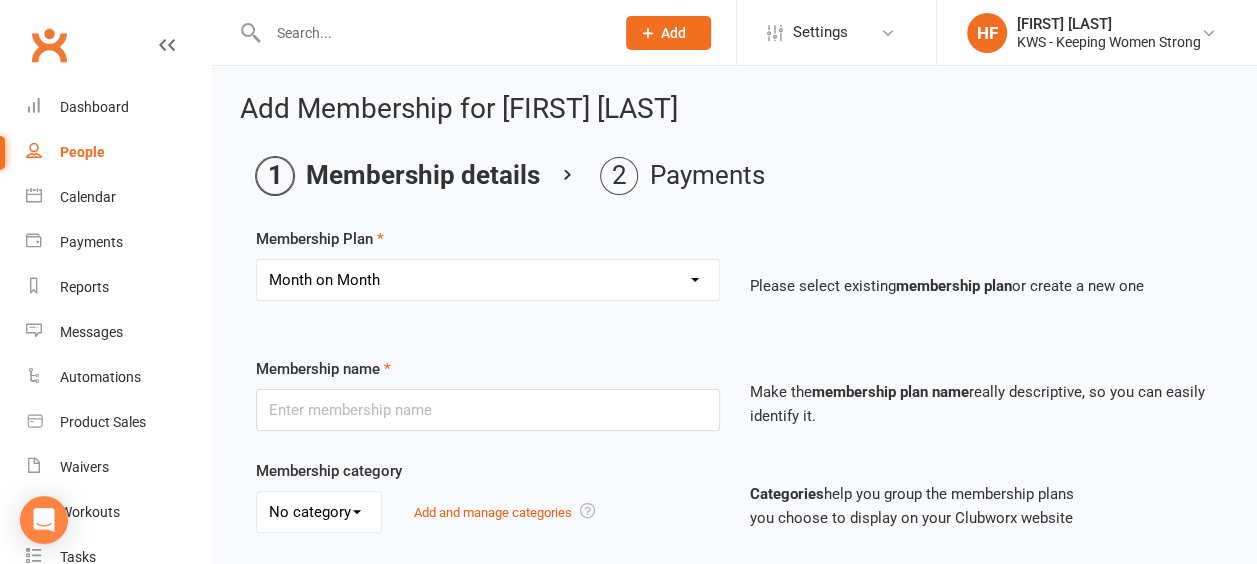 click on "Select a membership plan Create new Membership Plan Continual Monthly Membership $89 Month on Month 12 Month Prepaid Staff Continual monthly membership $70 Continual monthly membership $75 5 Week Promotion KWS 10 PAK KWS 20 PAK KWS 10 PAK 120 12 Month Prepaid $907 4 Weeks Promotion" at bounding box center [488, 280] 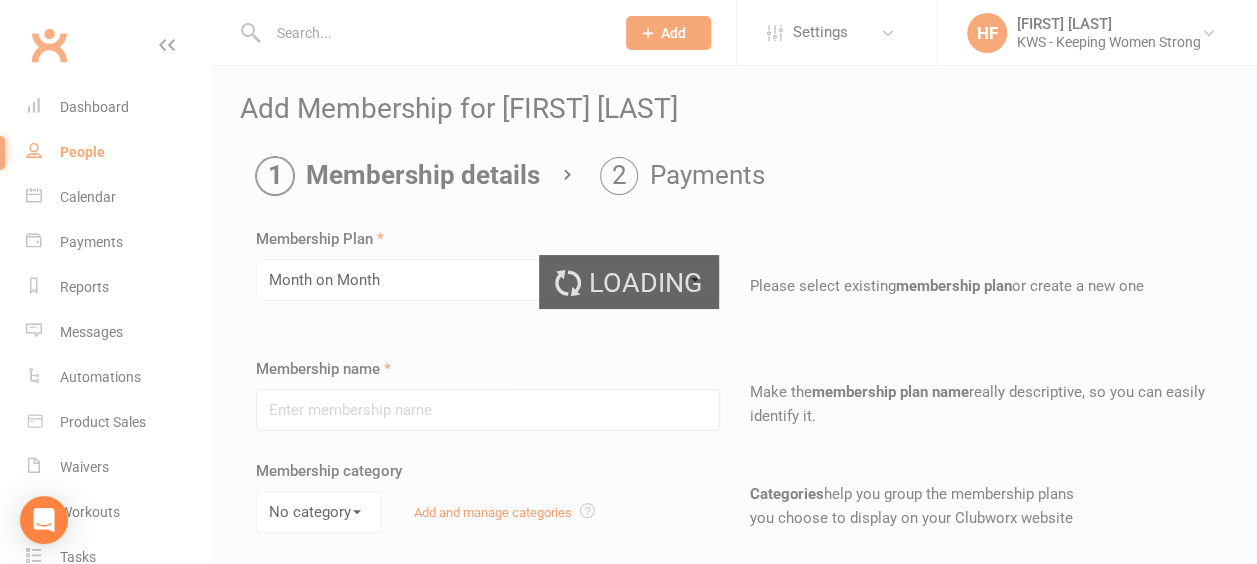 type on "Month on Month" 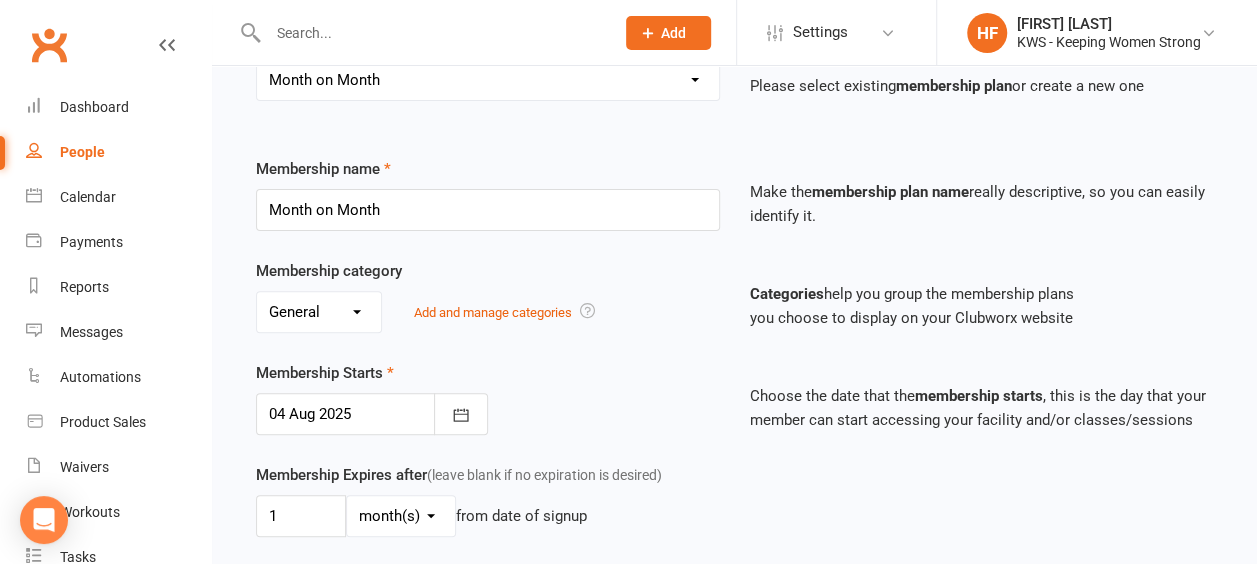 scroll, scrollTop: 300, scrollLeft: 0, axis: vertical 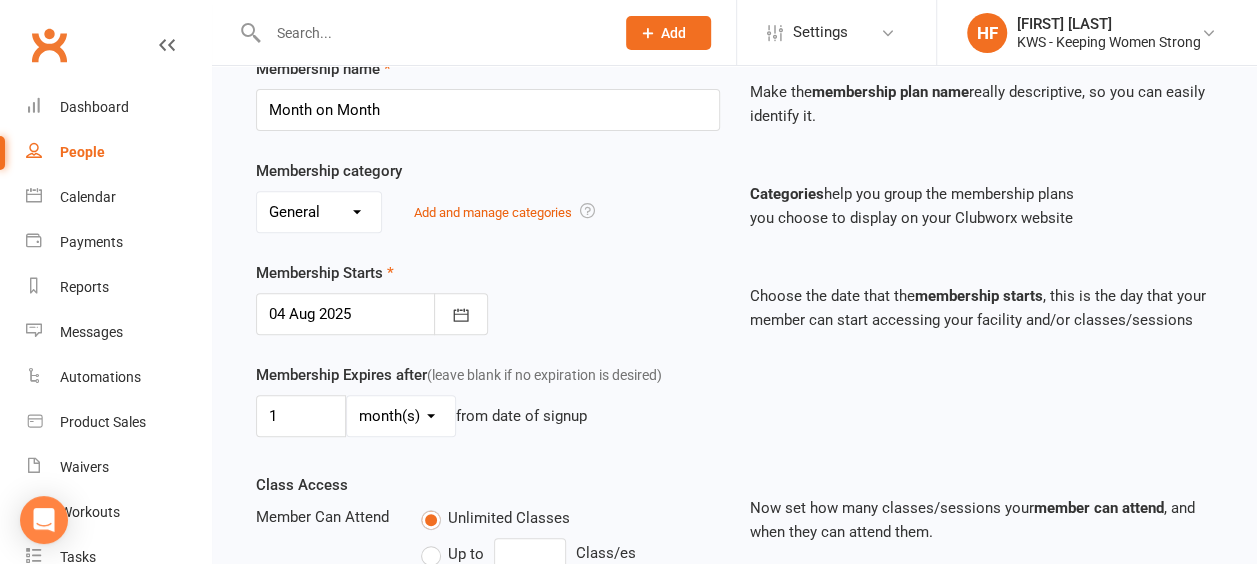 click on "day(s) week(s) month(s) year(s)" at bounding box center [401, 416] 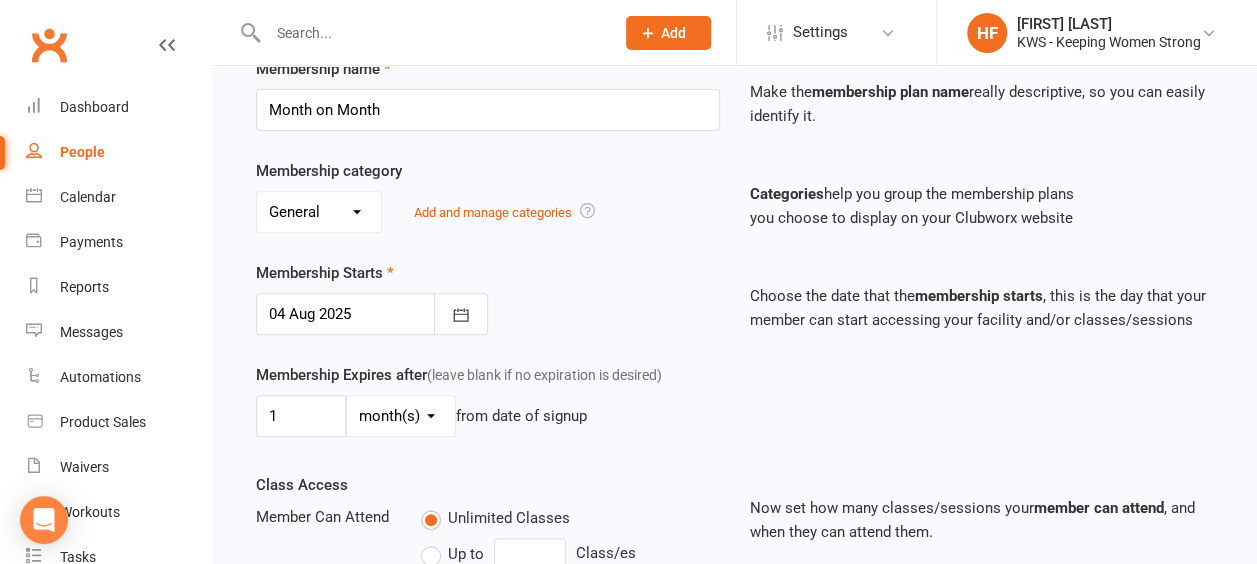 select on "0" 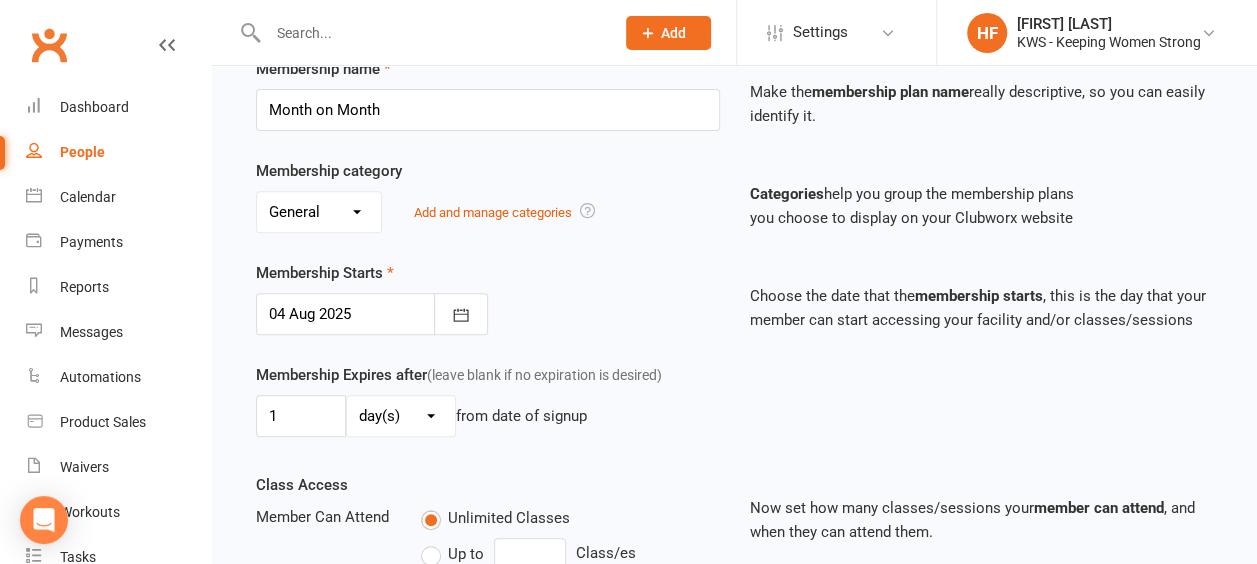 click on "day(s) week(s) month(s) year(s)" at bounding box center [401, 416] 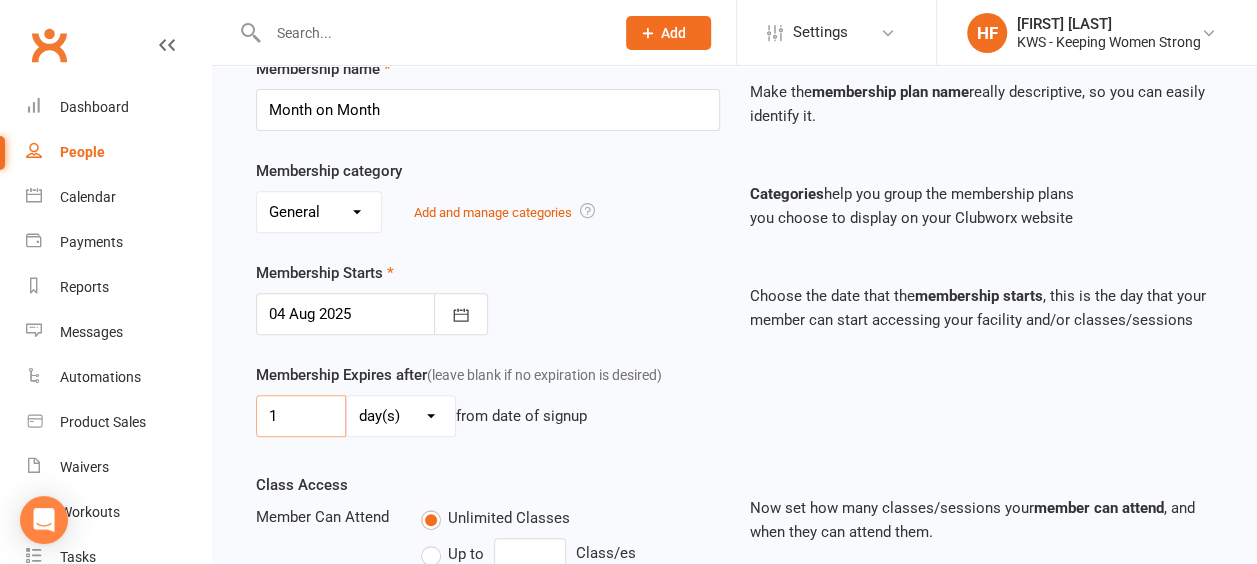 click on "1" at bounding box center (301, 416) 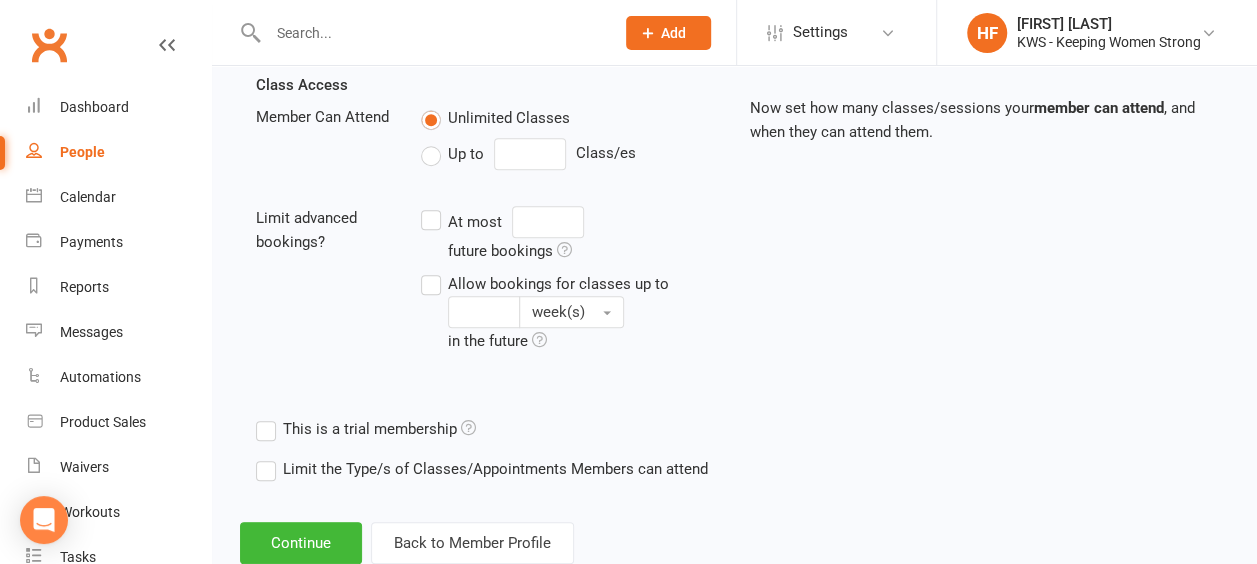 scroll, scrollTop: 750, scrollLeft: 0, axis: vertical 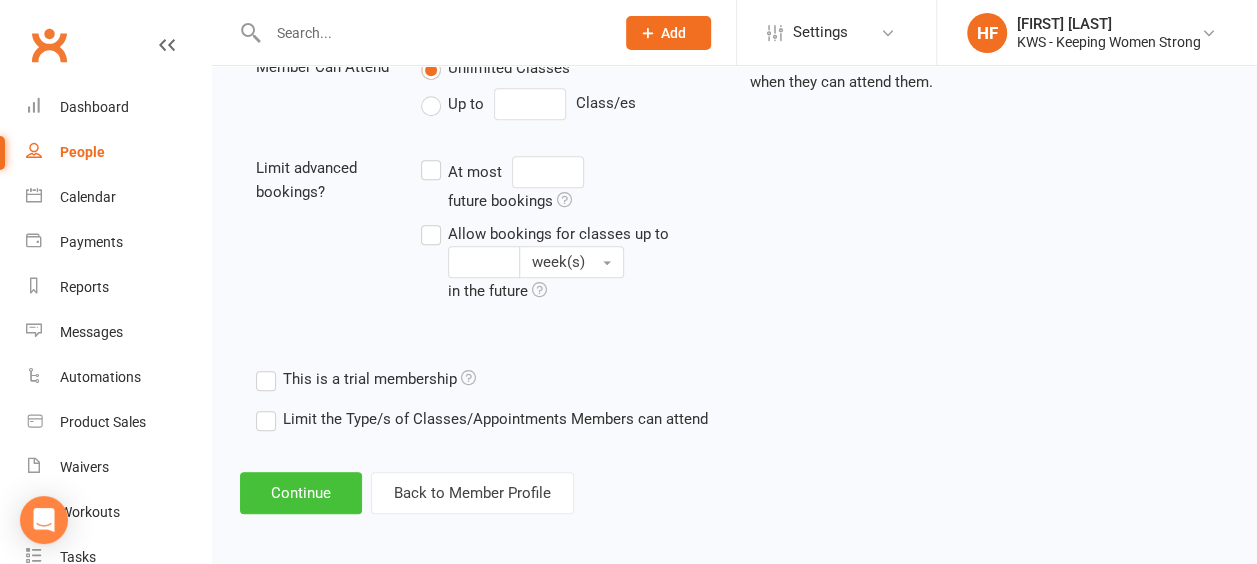 type on "2" 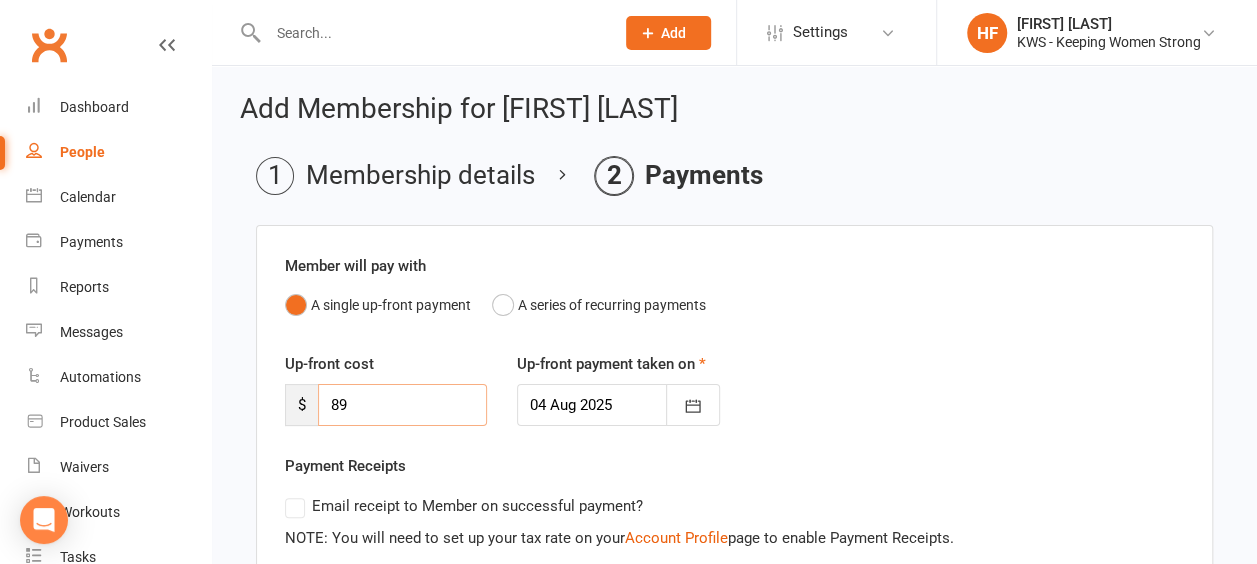 click on "89" at bounding box center [402, 405] 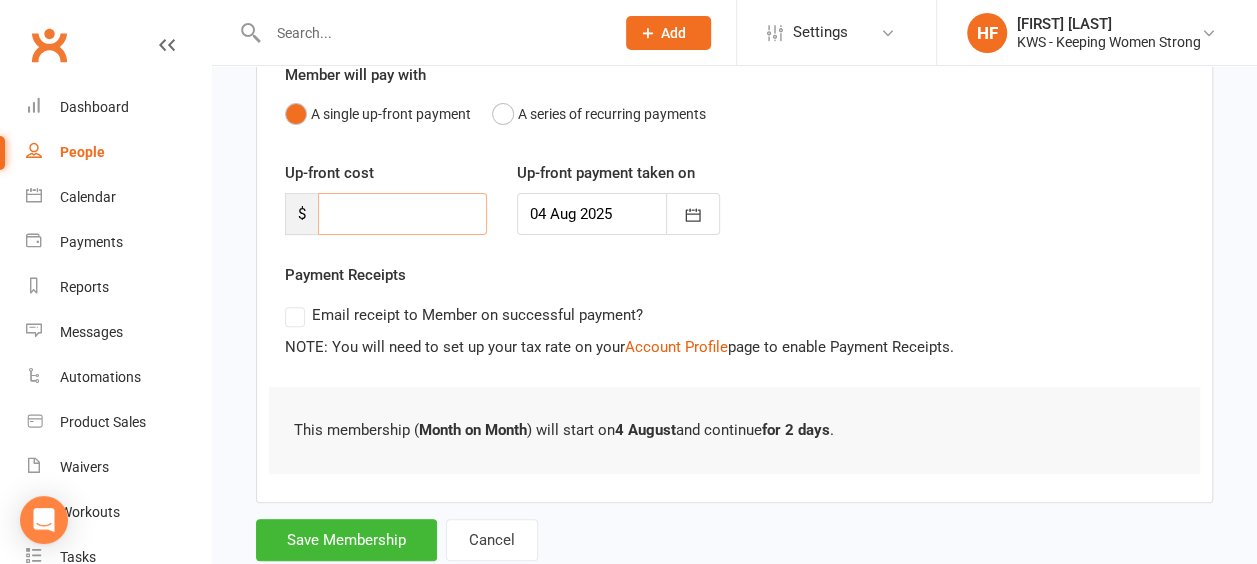 scroll, scrollTop: 246, scrollLeft: 0, axis: vertical 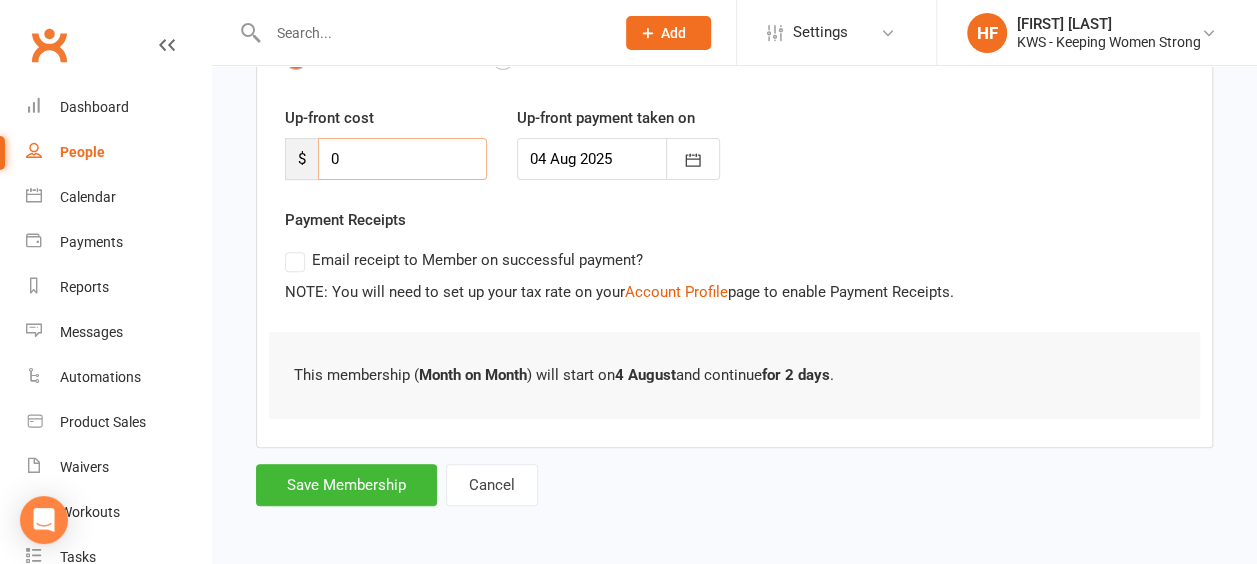type on "0" 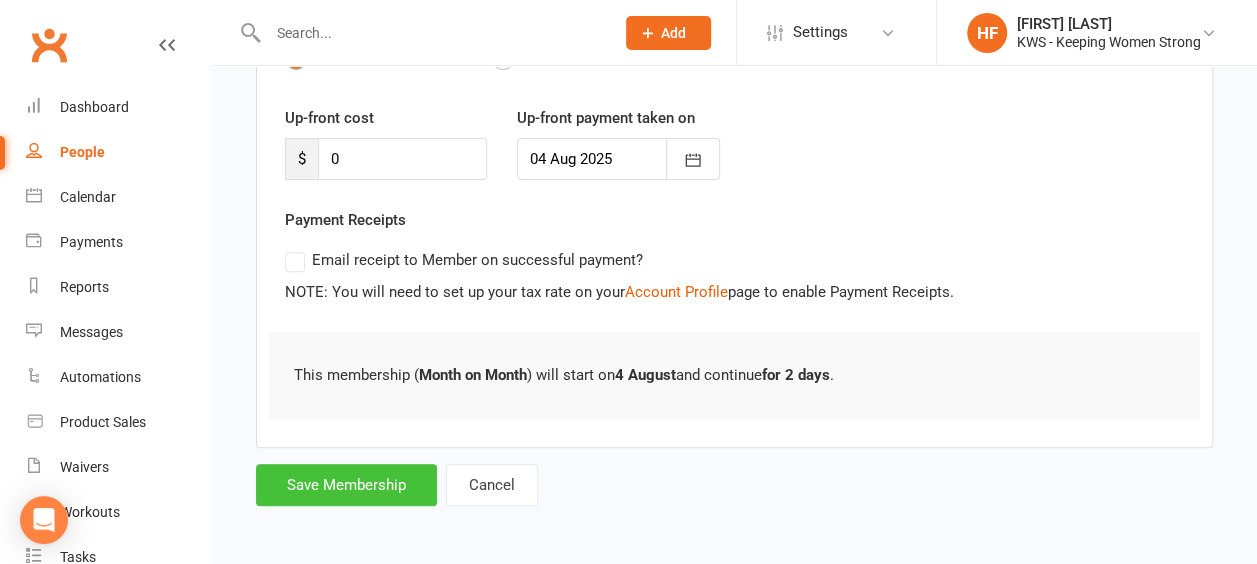 click on "Save Membership" at bounding box center (346, 485) 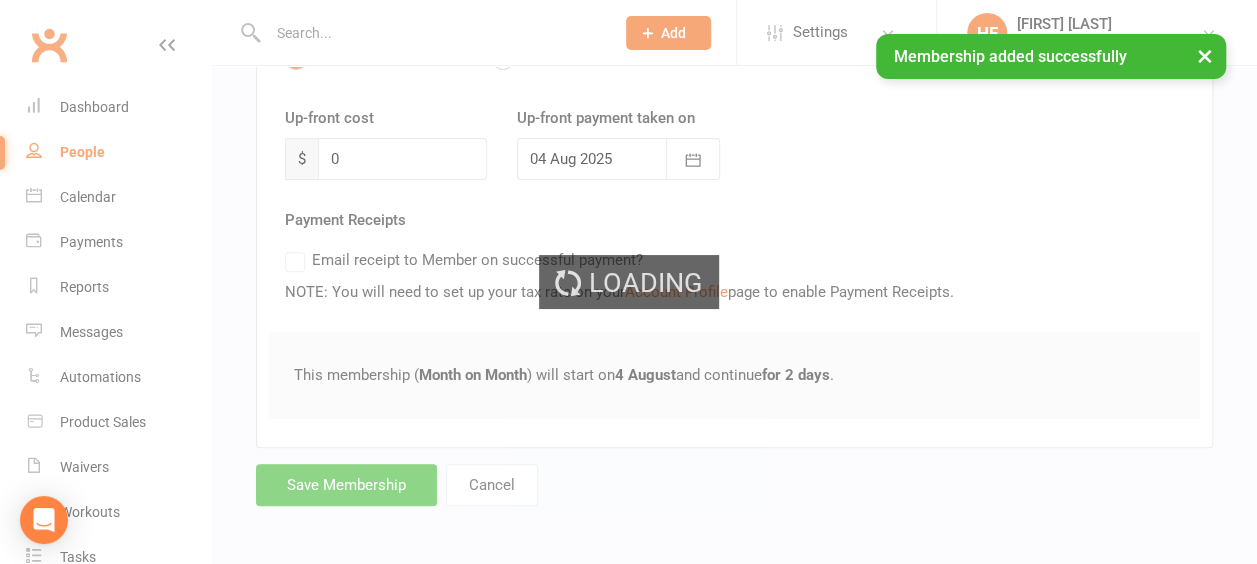scroll, scrollTop: 0, scrollLeft: 0, axis: both 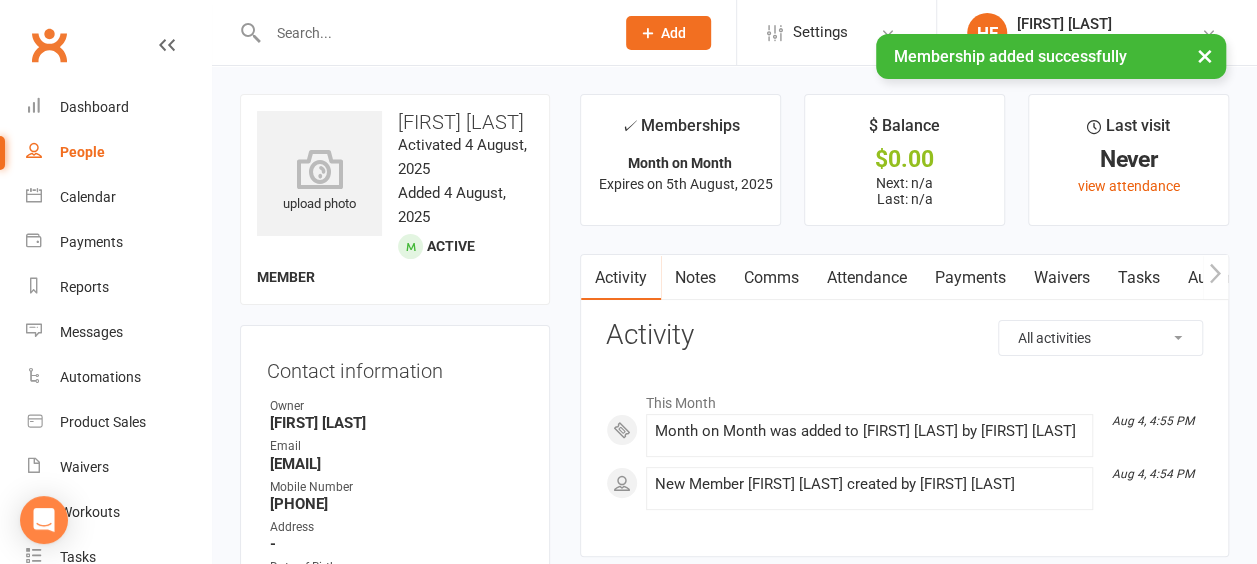 click on "Comms" at bounding box center [771, 278] 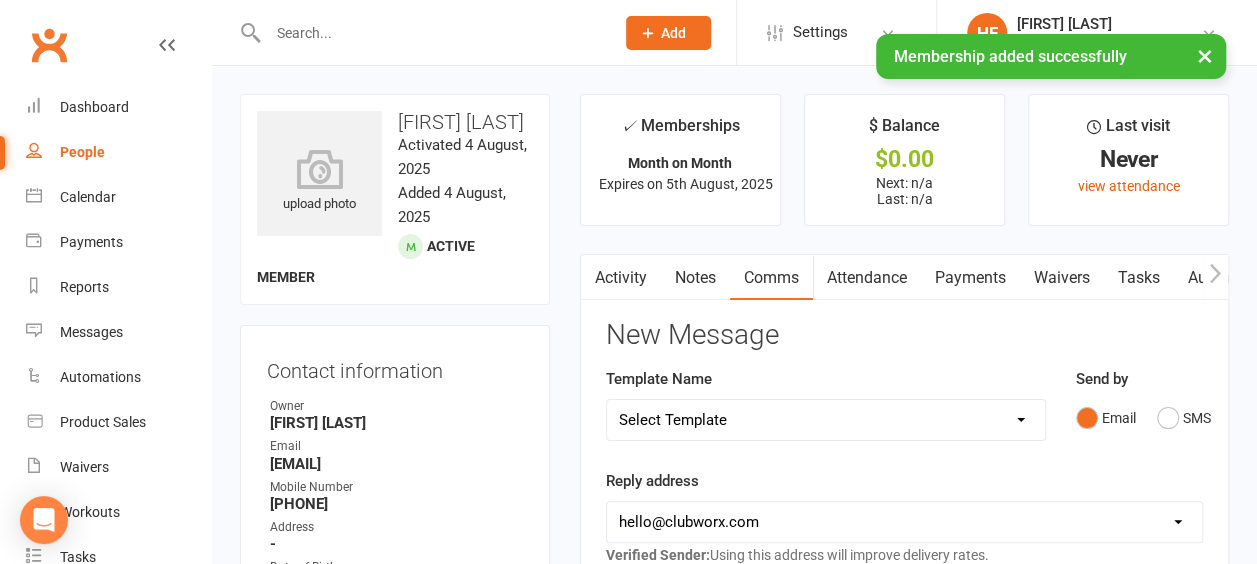 scroll, scrollTop: 100, scrollLeft: 0, axis: vertical 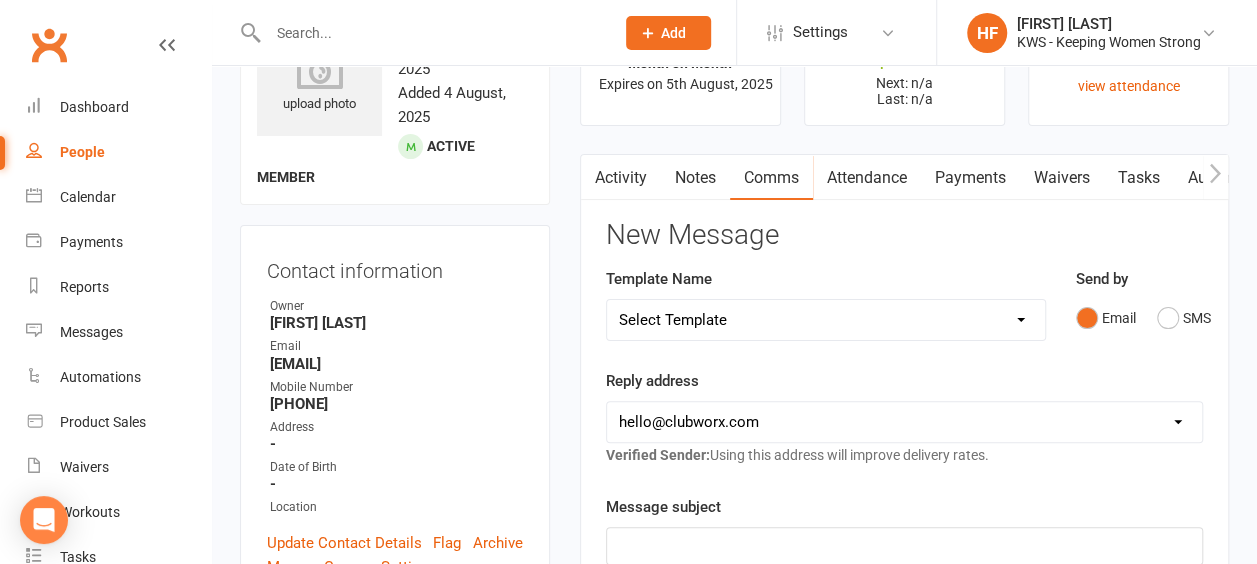 click on "Select Template [Email] KWS RENEWAL [Email] 1st WO CONFIRMATION  [Email] 4 Week Encouragement [Email] 6 week encouragement [Email] CONSULATION CONFIRMATION [Email] EX Member and Prospects OFFER [Email] Expired Membership [Email] FUTURE MEMBER 1 [Email] MEMBERSHIP Web or Phone Inquiry FU [Email] MIA Exercise Endorphins [Email] MIA Its a lifestyle [Email] New Member Motivator Week 1 Day 3 [Email] New Member Motivator Week 2  [Email] New Member Motivator Week 3 [Email] New Member Motivator Week 4  [Email] New Member Motivator Week 4 2-3 days before end   [Email] NEW MEMBER WELCOME 26/6/2025 [Email] Nutrition Consult Confirmation [Email] Trial Workout Confirmation [Email] Trial Workout Prospect FU [Email] UPGRADED Membership [Email] WELCOME BACK OLD MEMBER" at bounding box center (826, 320) 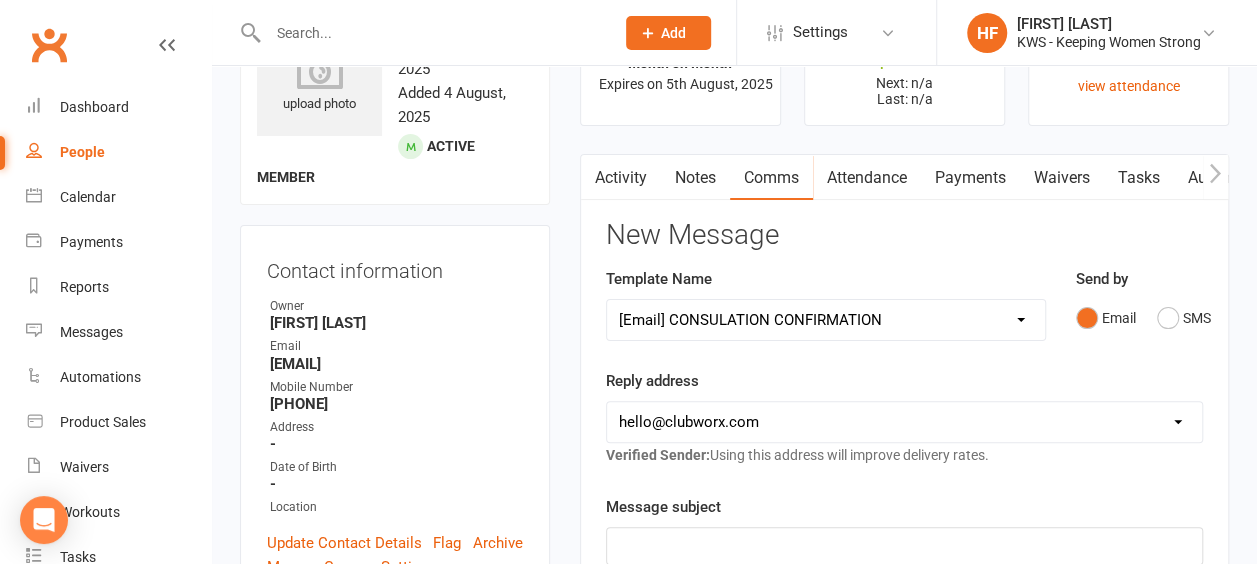 click on "Select Template [Email] KWS RENEWAL [Email] 1st WO CONFIRMATION  [Email] 4 Week Encouragement [Email] 6 week encouragement [Email] CONSULATION CONFIRMATION [Email] EX Member and Prospects OFFER [Email] Expired Membership [Email] FUTURE MEMBER 1 [Email] MEMBERSHIP Web or Phone Inquiry FU [Email] MIA Exercise Endorphins [Email] MIA Its a lifestyle [Email] New Member Motivator Week 1 Day 3 [Email] New Member Motivator Week 2  [Email] New Member Motivator Week 3 [Email] New Member Motivator Week 4  [Email] New Member Motivator Week 4 2-3 days before end   [Email] NEW MEMBER WELCOME 26/6/2025 [Email] Nutrition Consult Confirmation [Email] Trial Workout Confirmation [Email] Trial Workout Prospect FU [Email] UPGRADED Membership [Email] WELCOME BACK OLD MEMBER" at bounding box center (826, 320) 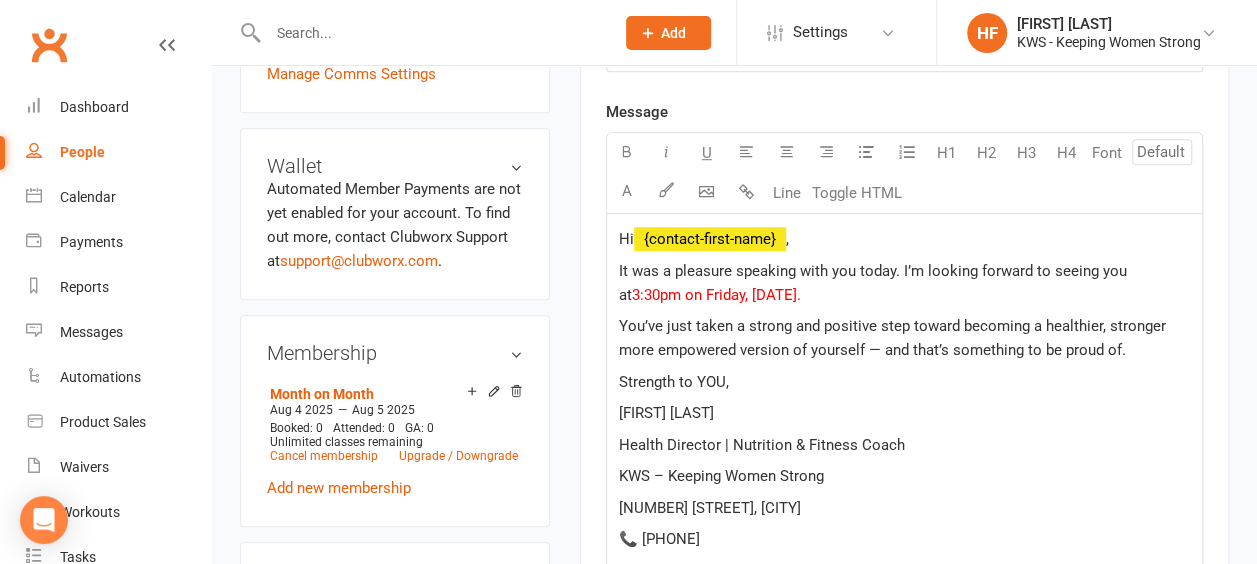 scroll, scrollTop: 600, scrollLeft: 0, axis: vertical 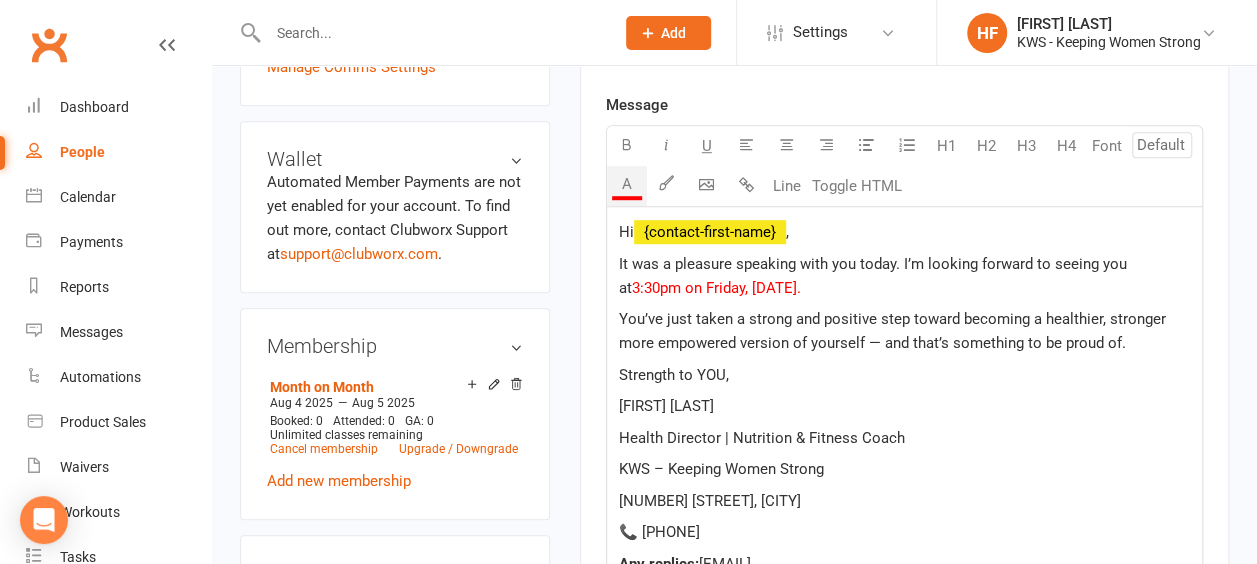 click on "3:30pm on Friday, [DATE]." 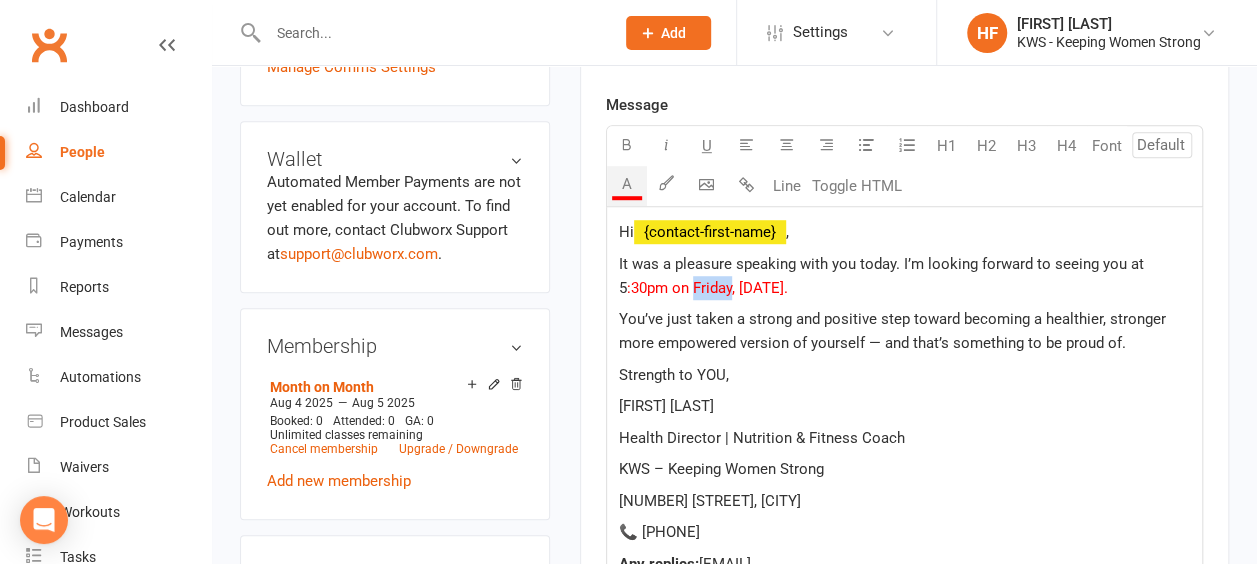 drag, startPoint x: 733, startPoint y: 283, endPoint x: 695, endPoint y: 286, distance: 38.118237 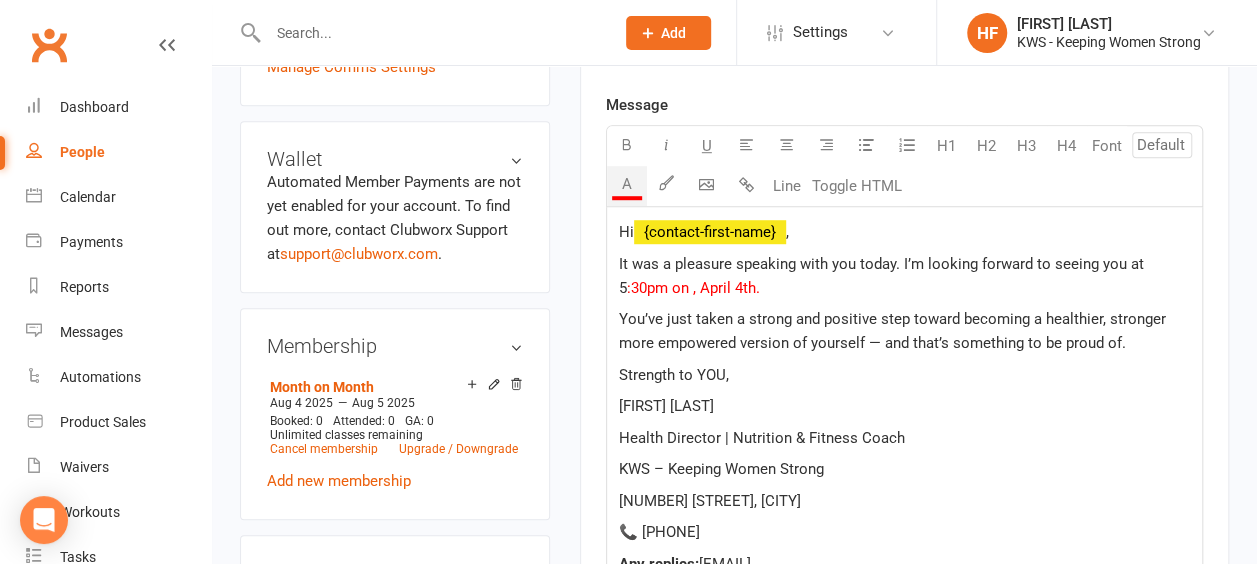 type 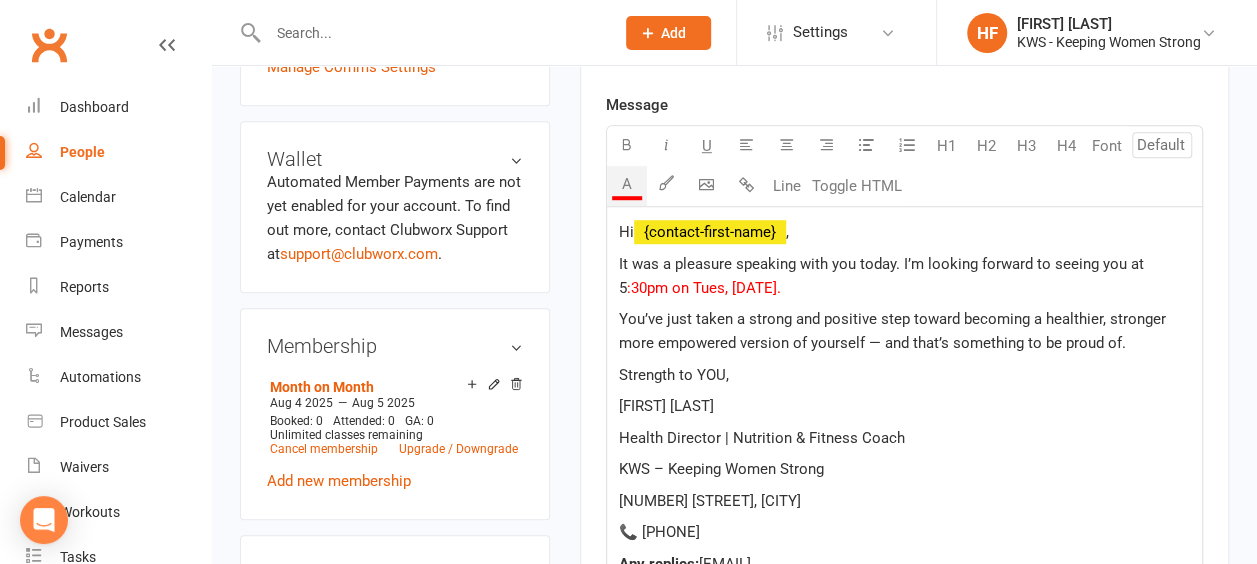 click on ":30pm on Tues, [DATE]." 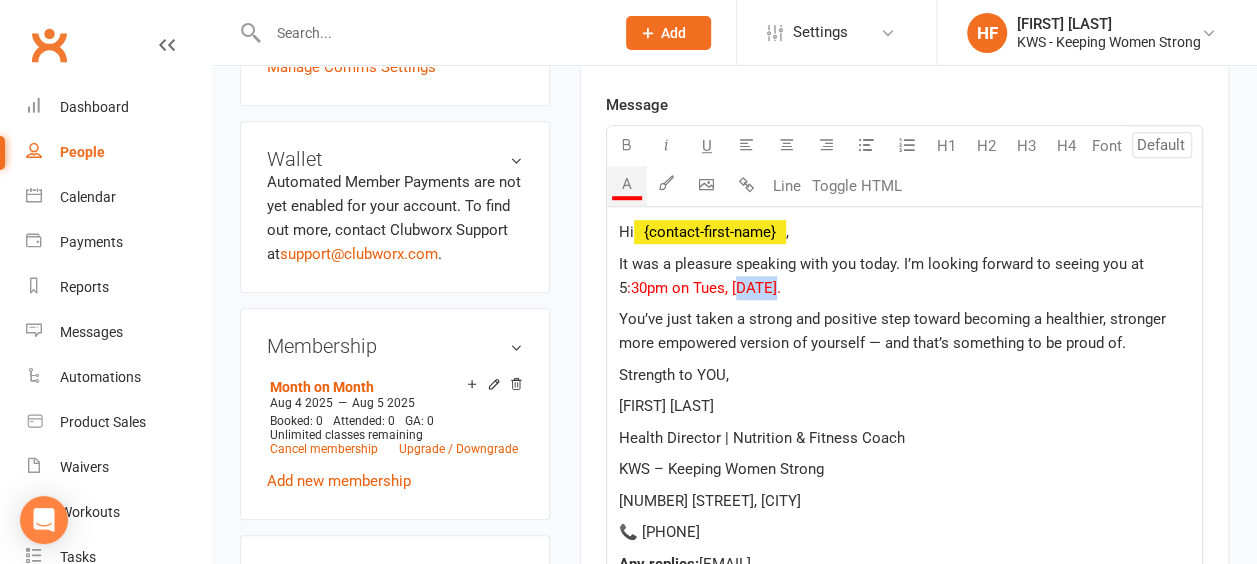 drag, startPoint x: 768, startPoint y: 278, endPoint x: 739, endPoint y: 292, distance: 32.202484 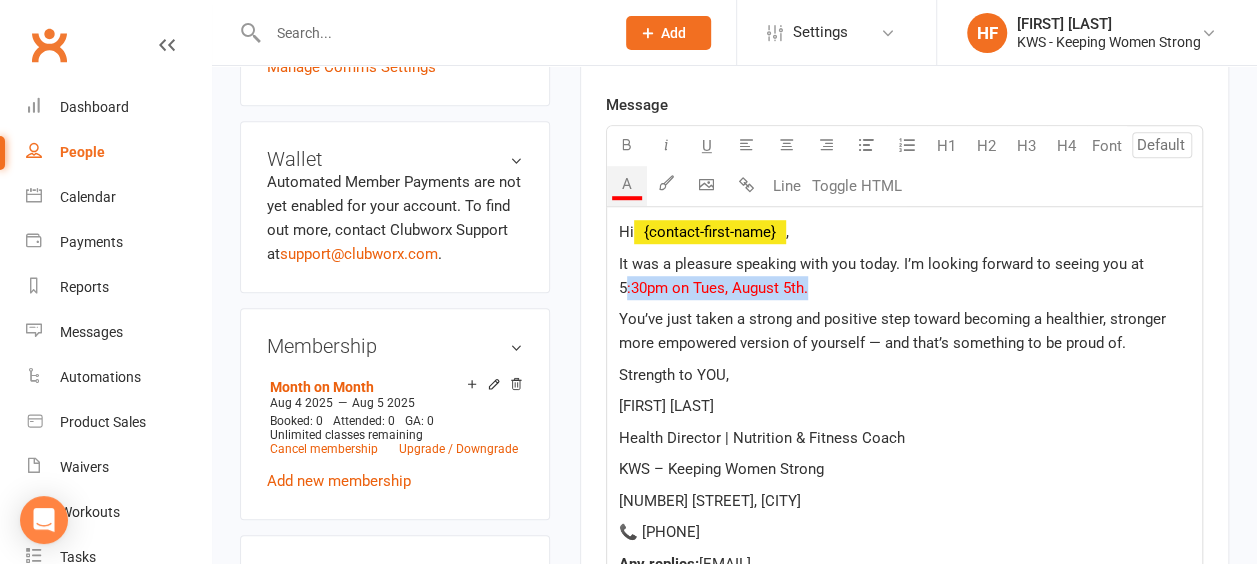 drag, startPoint x: 822, startPoint y: 286, endPoint x: 624, endPoint y: 283, distance: 198.02272 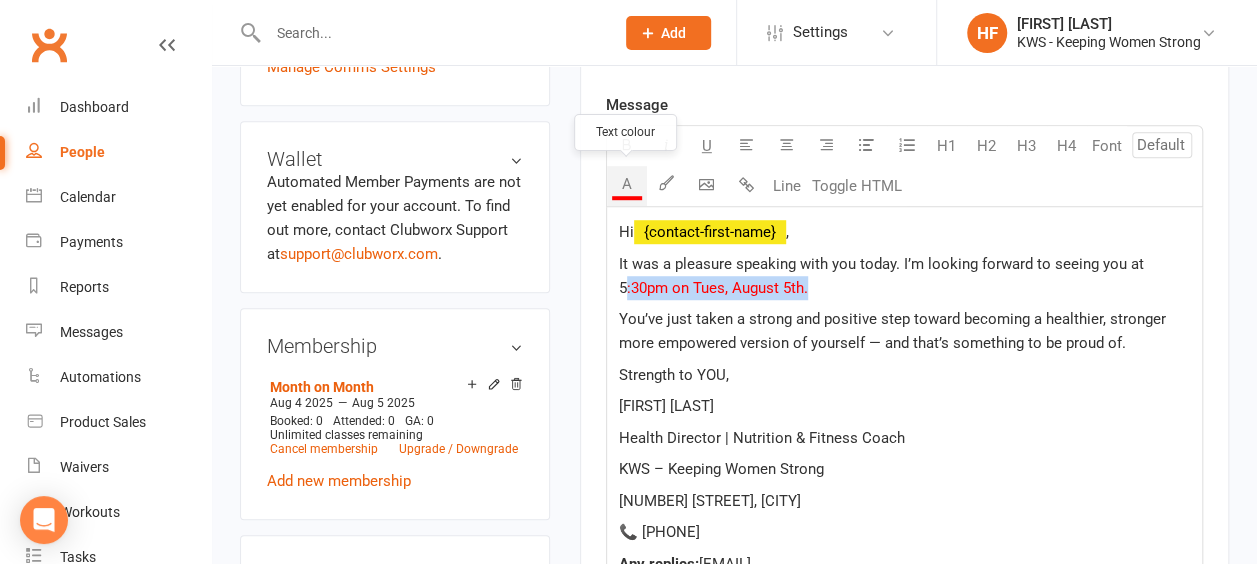 click 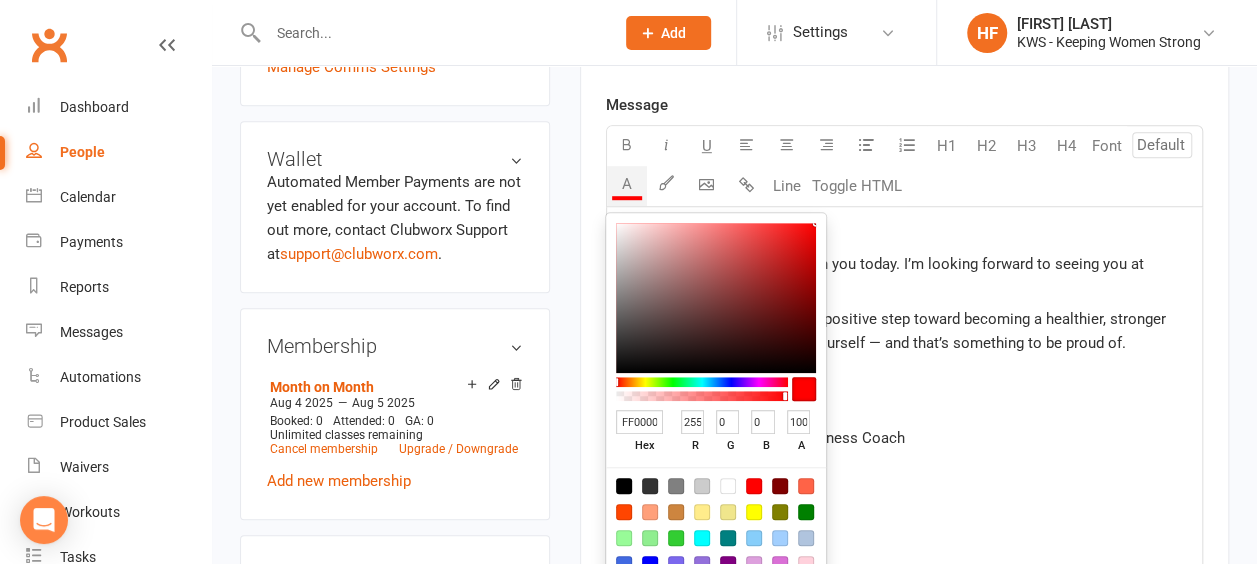 click at bounding box center [624, 486] 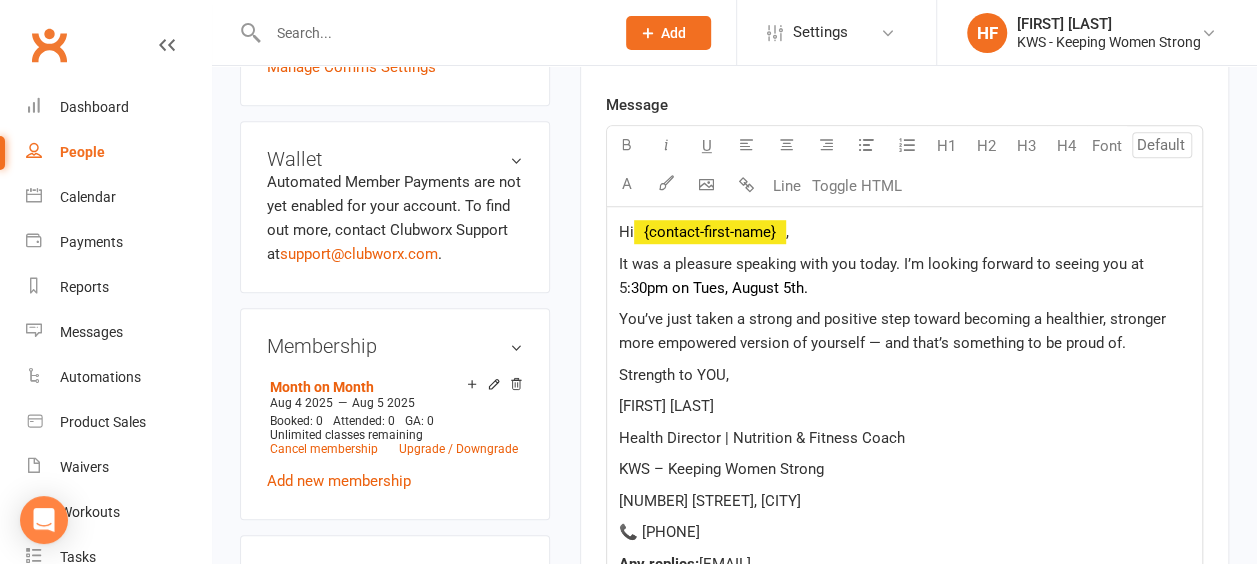 click on "Hi    ﻿ {contact-first-name}  , It was a pleasure speaking with you today. I’m looking forward to seeing you at 5 :30pm on Tues, August 5th. You’ve just taken a strong and positive step toward becoming a healthier, stronger more empowered version of yourself — and that’s something to be proud of. Strength to YOU, [FIRST] [LAST] Health Director | Nutrition & Fitness Coach KWS – Keeping Women Strong 2/16 Augusta St, Willetton 📞 0481 048 359 Any replies:  [EMAIL]" 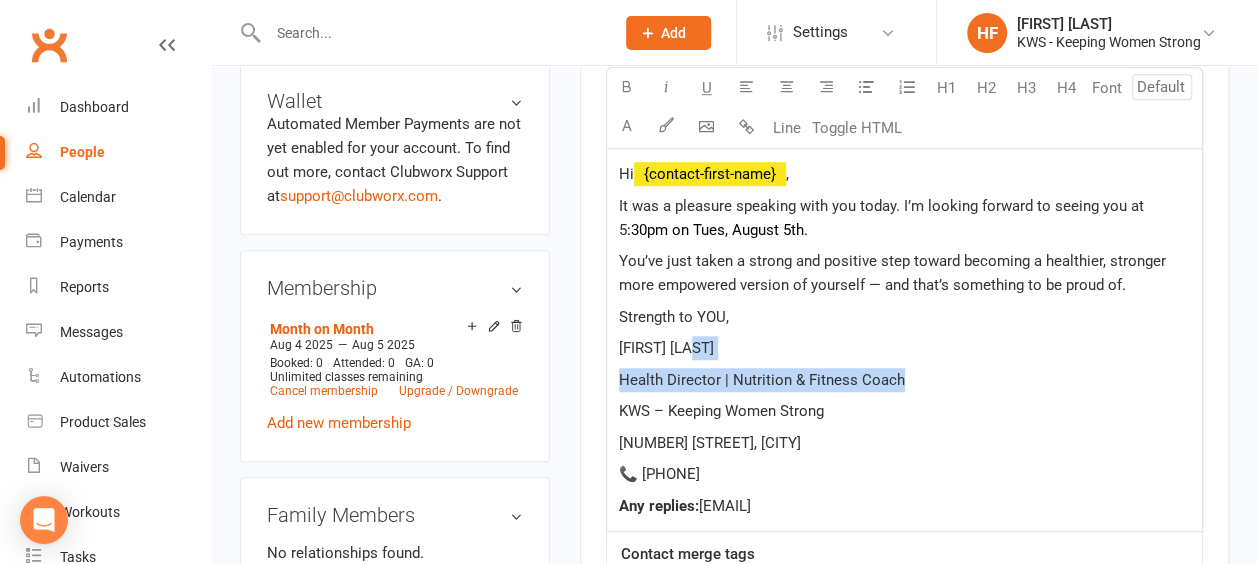 scroll, scrollTop: 700, scrollLeft: 0, axis: vertical 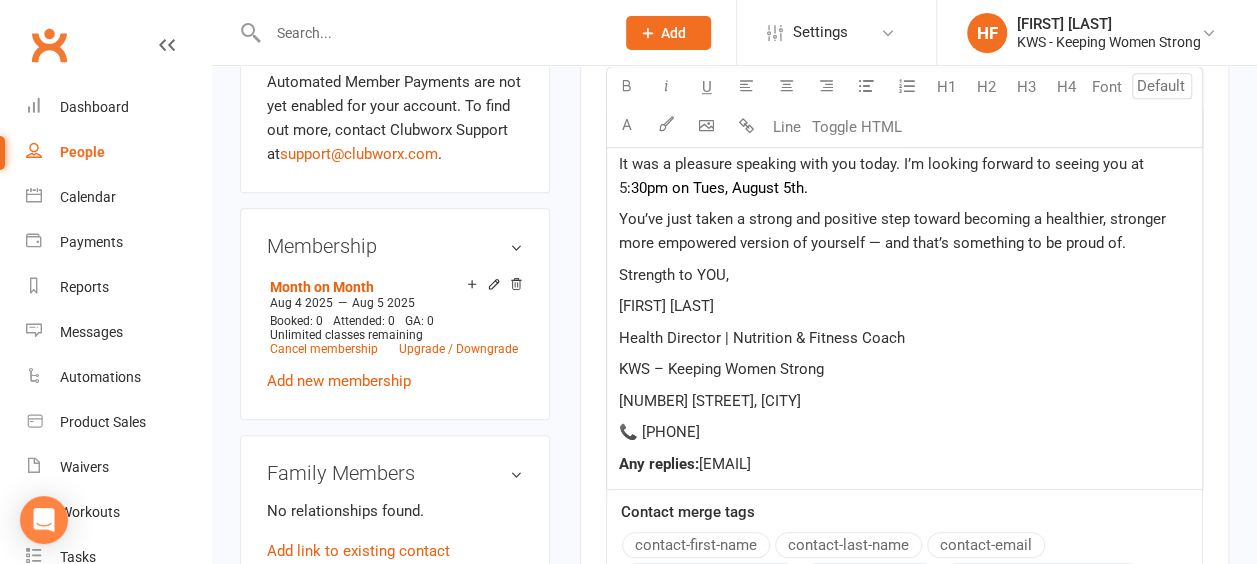 click on "You’ve just taken a strong and positive step toward becoming a healthier, stronger more empowered version of yourself — and that’s something to be proud of." 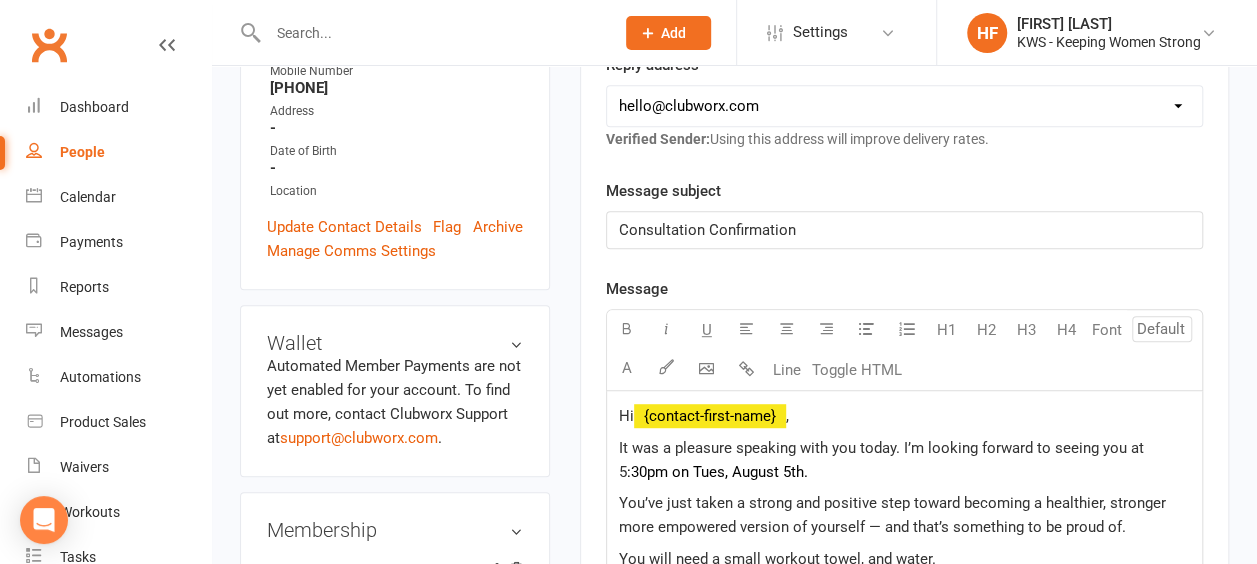 scroll, scrollTop: 400, scrollLeft: 0, axis: vertical 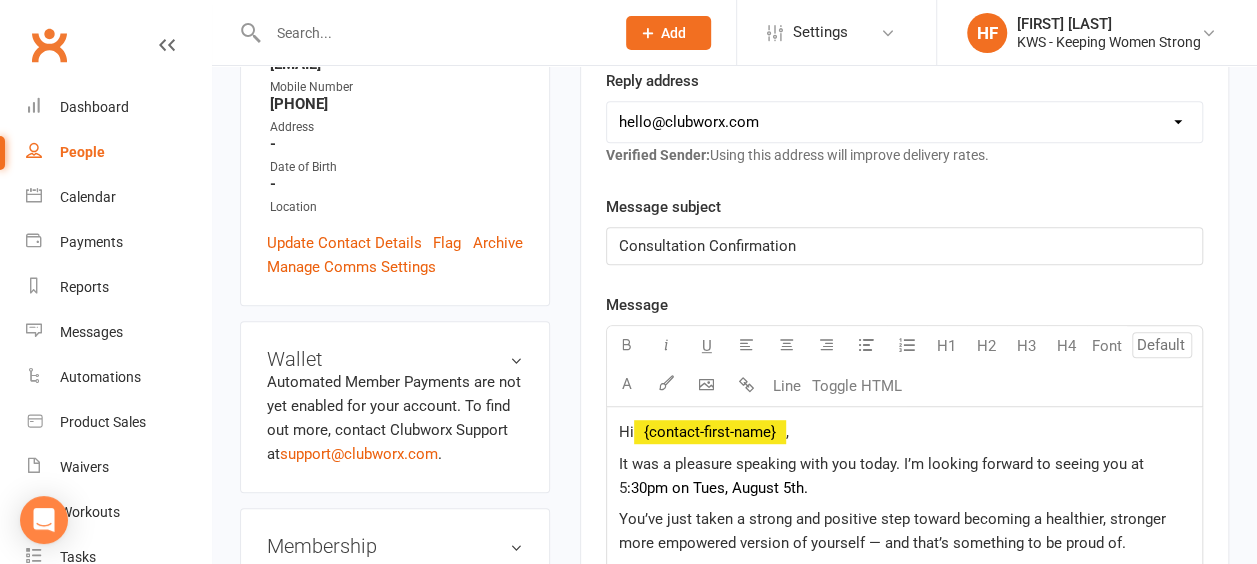 click on "Consultation Confirmation" 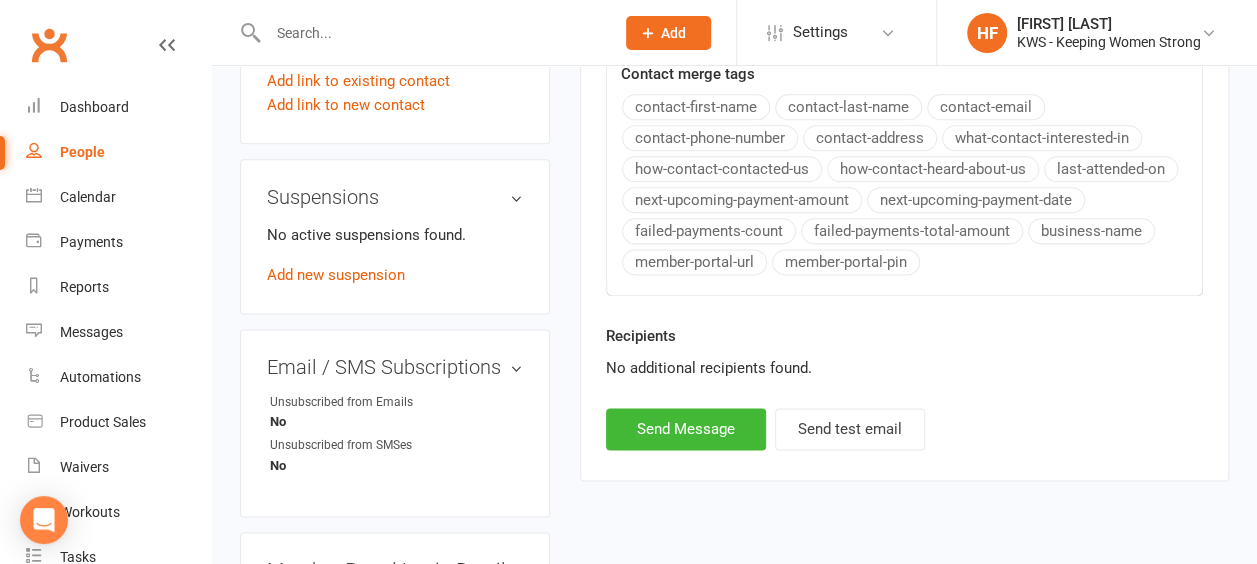 scroll, scrollTop: 1200, scrollLeft: 0, axis: vertical 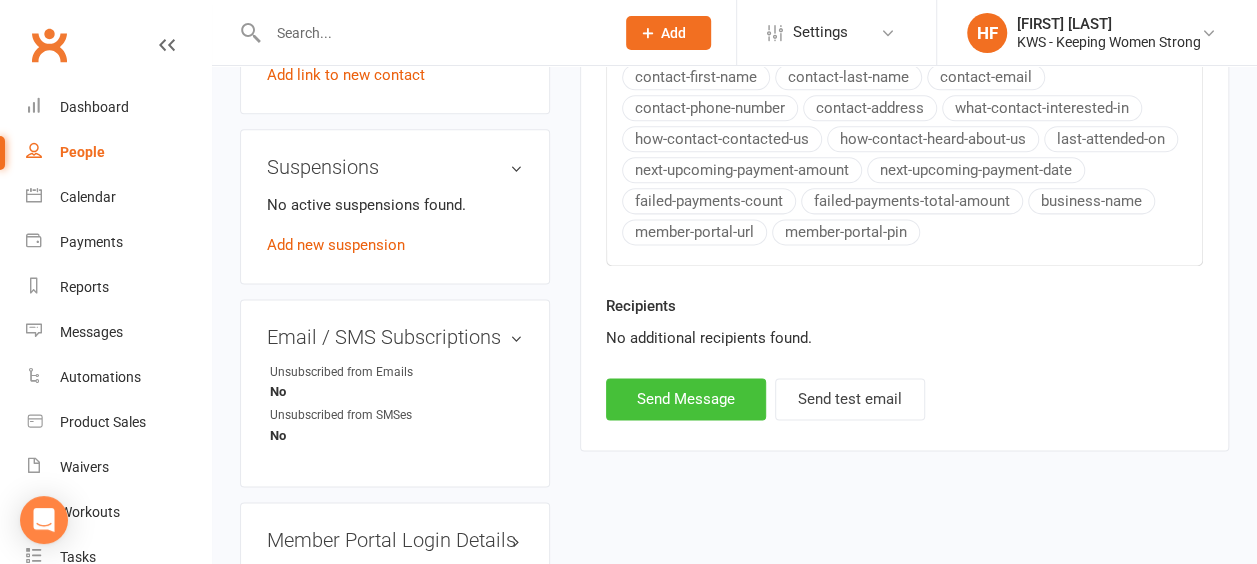 click on "Send Message" at bounding box center [686, 399] 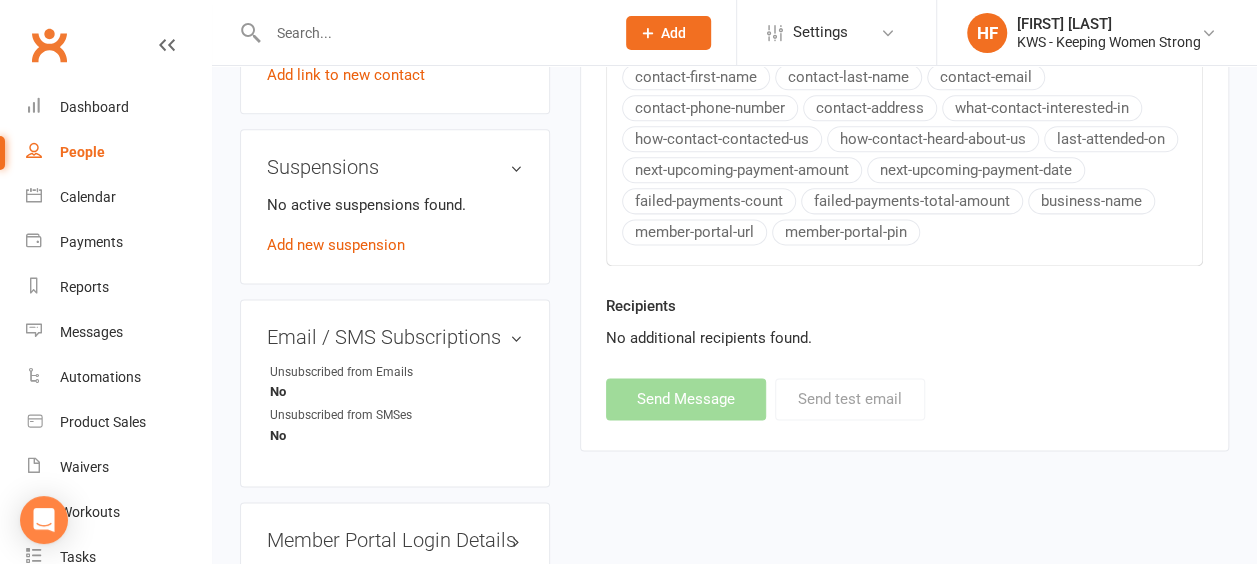 select 